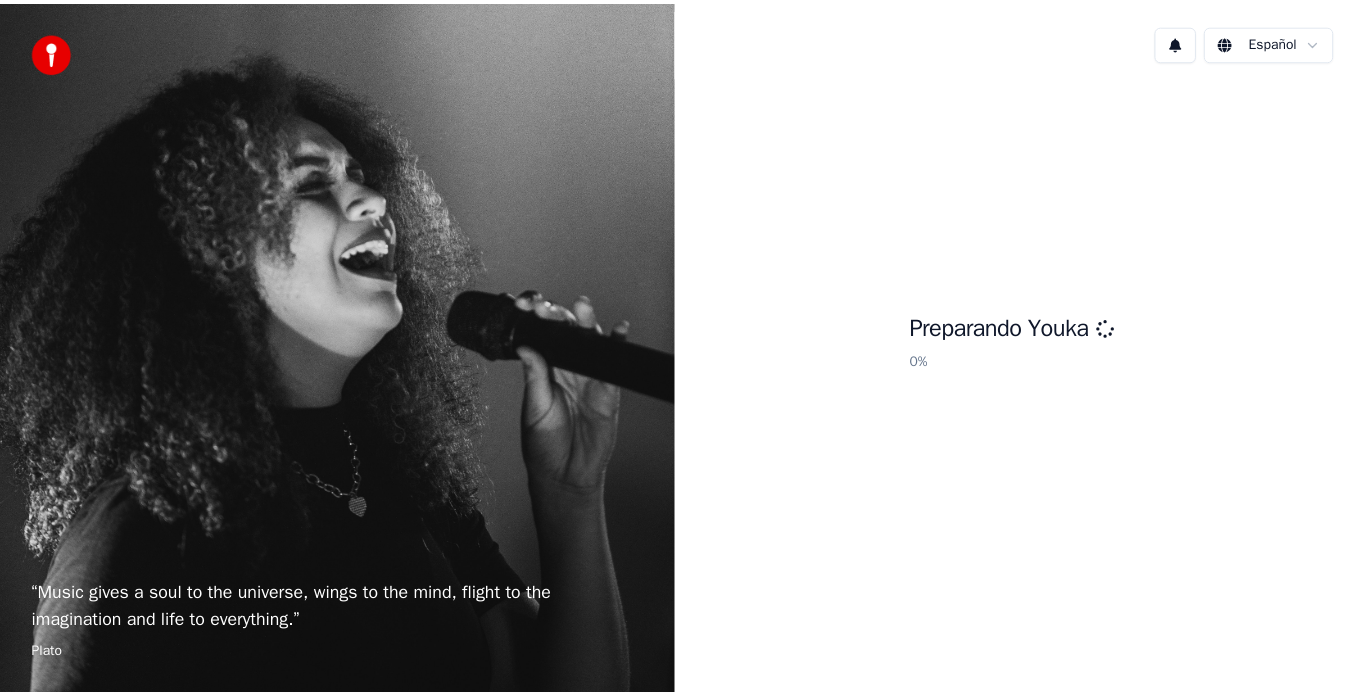 scroll, scrollTop: 0, scrollLeft: 0, axis: both 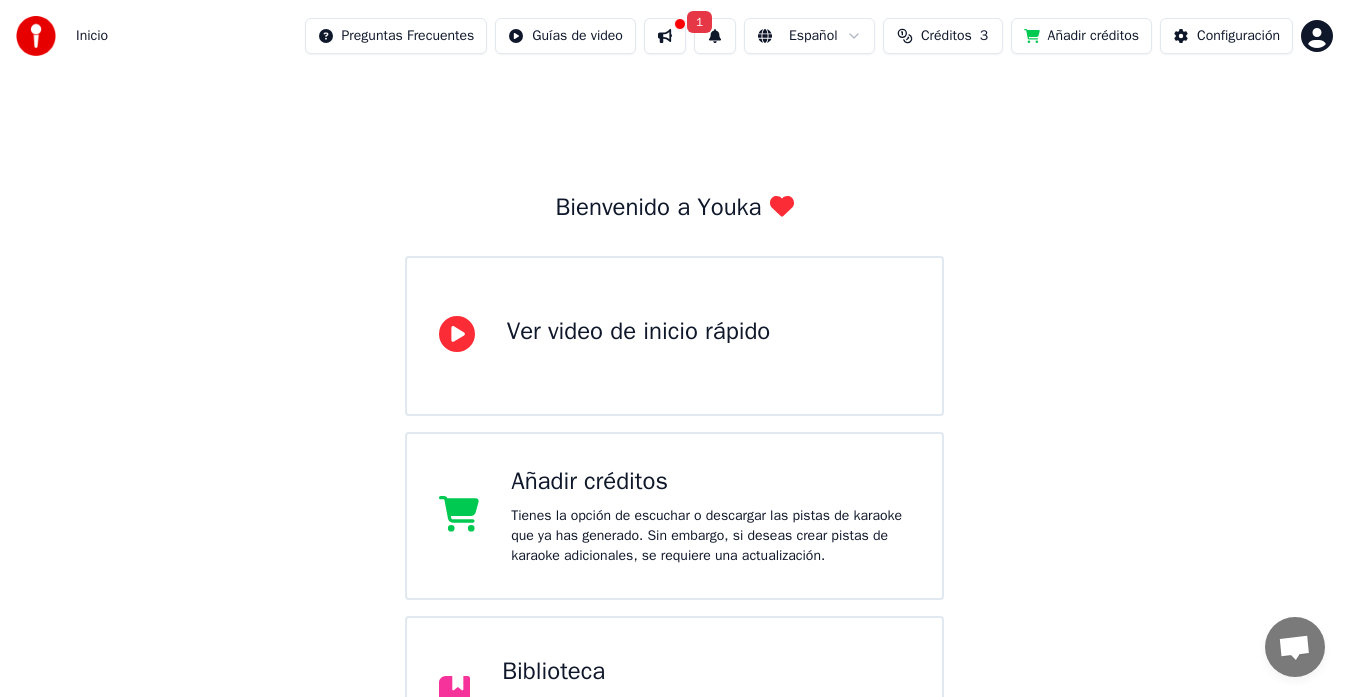 click on "Inicio Preguntas Frecuentes Guías de video 1 Español Créditos 3 Añadir créditos Configuración Bienvenido a Youka Ver video de inicio rápido Añadir créditos Tienes la opción de escuchar o descargar las pistas de karaoke que ya has generado. Sin embargo, si deseas crear pistas de karaoke adicionales, se requiere una actualización. Biblioteca Accede y administra todas las pistas de karaoke que has creado. Edita, organiza y perfecciona tus proyectos. Crear Karaoke Crea karaoke a partir de archivos de audio o video (MP3, MP4 y más), o pega una URL para generar instantáneamente un video de karaoke con letras sincronizadas." at bounding box center [674, 480] 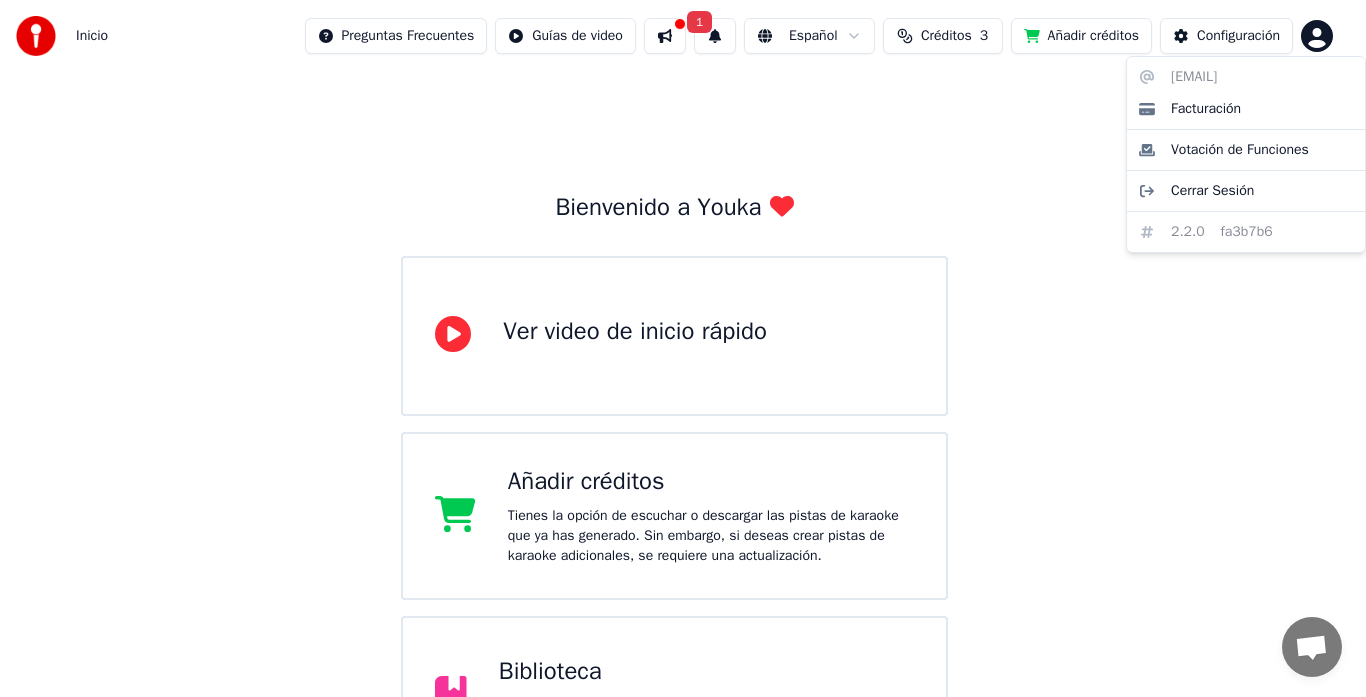 click on "Inicio Preguntas Frecuentes Guías de video 1 Español Créditos 3 Añadir créditos Configuración Bienvenido a Youka Ver video de inicio rápido Añadir créditos Tienes la opción de escuchar o descargar las pistas de karaoke que ya has generado. Sin embargo, si deseas crear pistas de karaoke adicionales, se requiere una actualización. Biblioteca Accede y administra todas las pistas de karaoke que has creado. Edita, organiza y perfecciona tus proyectos. Crear Karaoke Crea karaoke a partir de archivos de audio o video (MP3, MP4 y más), o pega una URL para generar instantáneamente un video de karaoke con letras sincronizadas. [EMAIL] Facturación Votación de Funciones Cerrar Sesión 2.2.0 fa3b7b6" at bounding box center (683, 480) 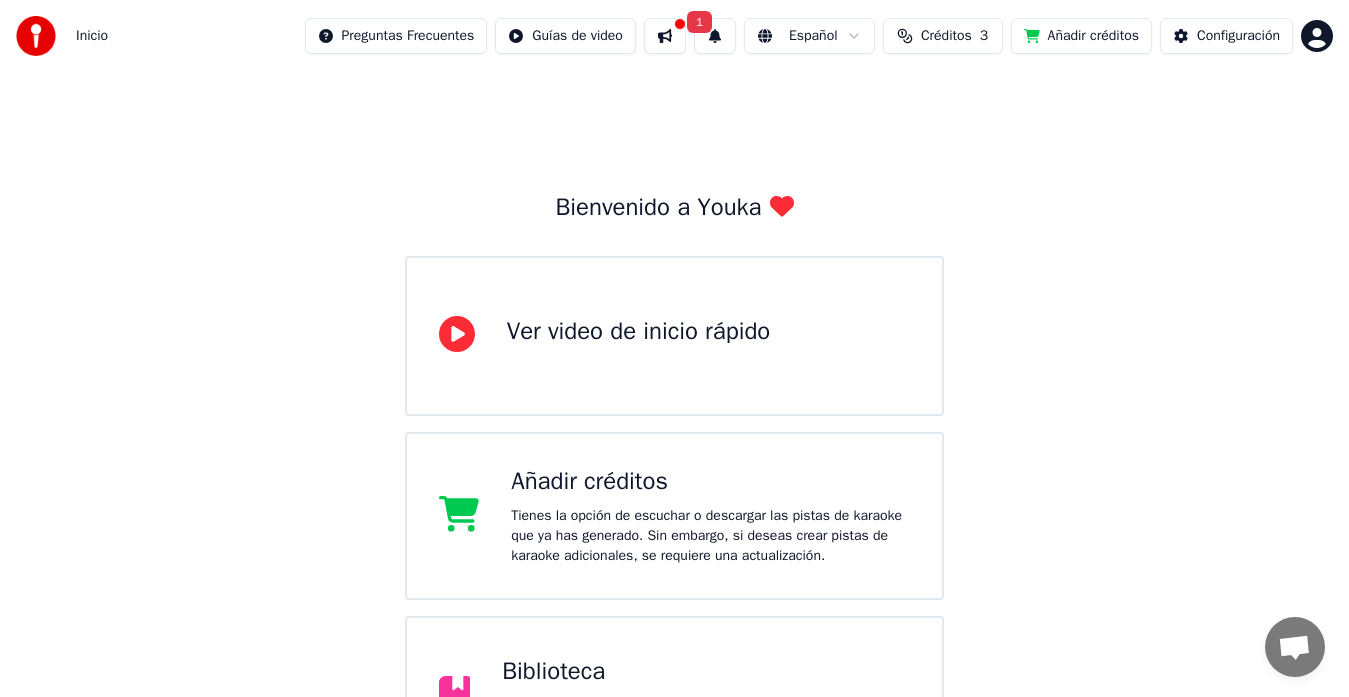 click on "Créditos" at bounding box center [946, 36] 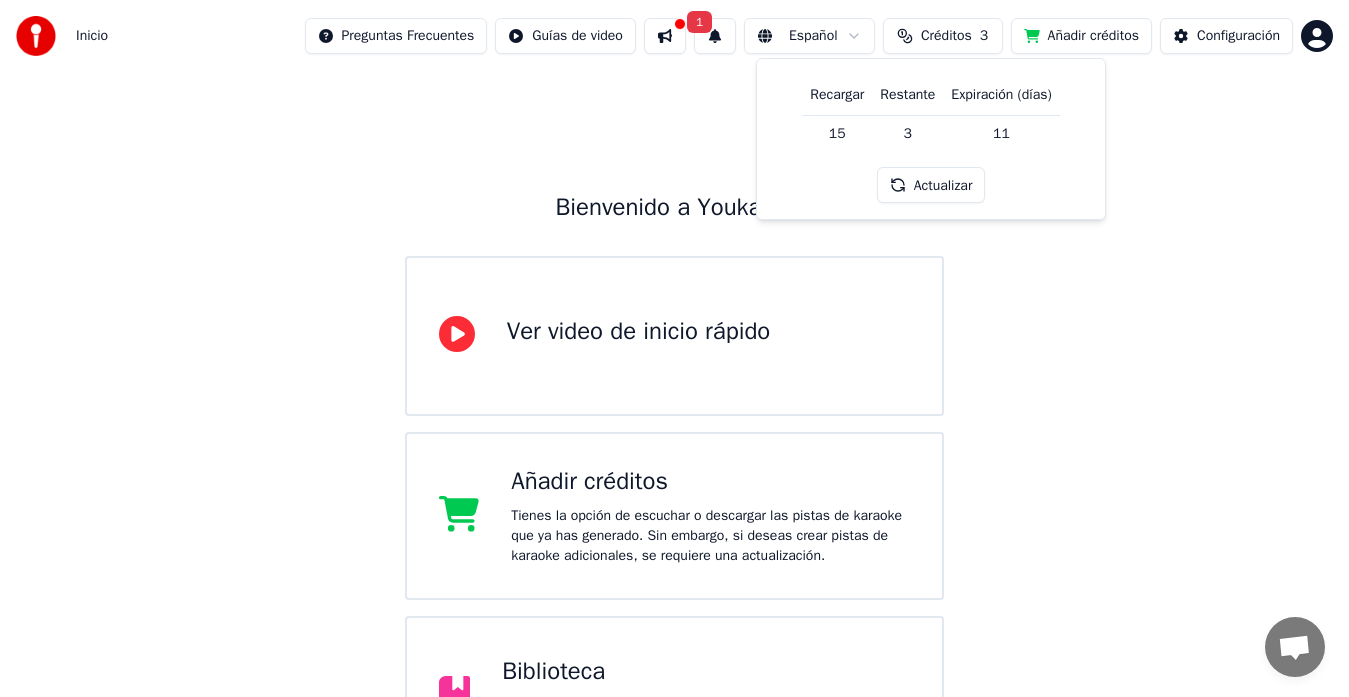 click on "Créditos" at bounding box center [946, 36] 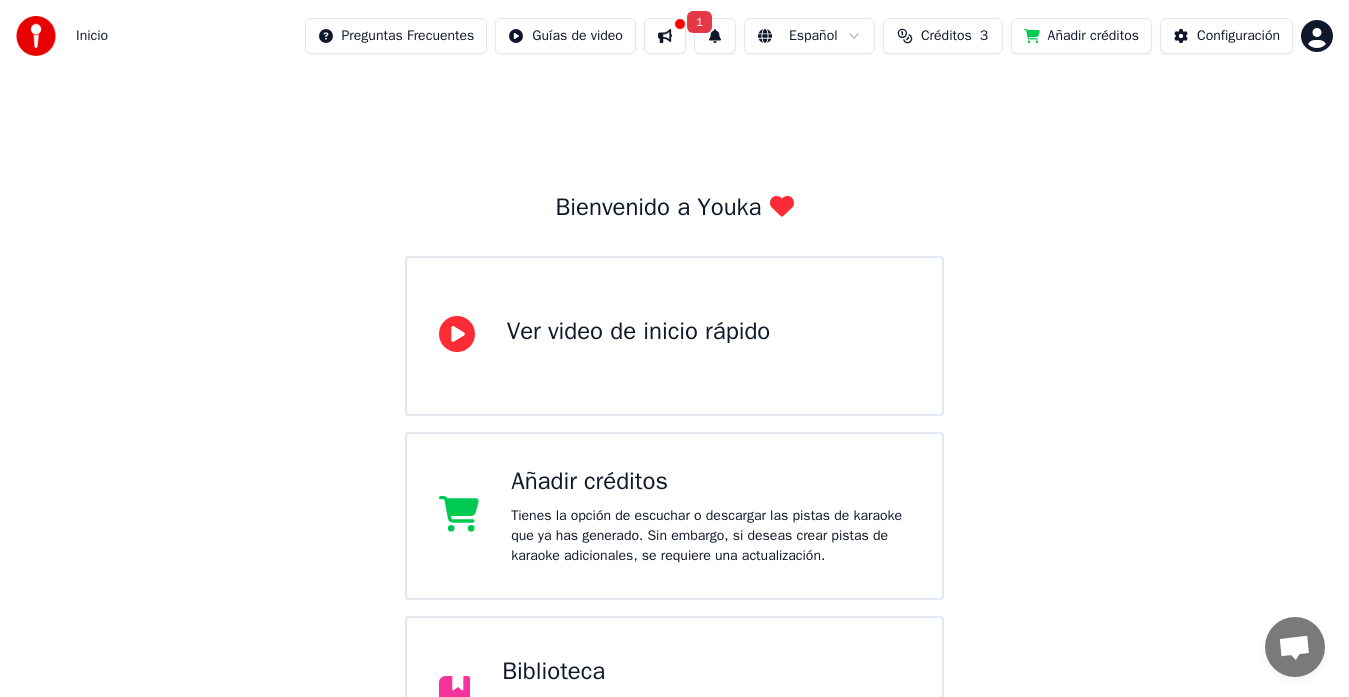click on "Créditos" at bounding box center (946, 36) 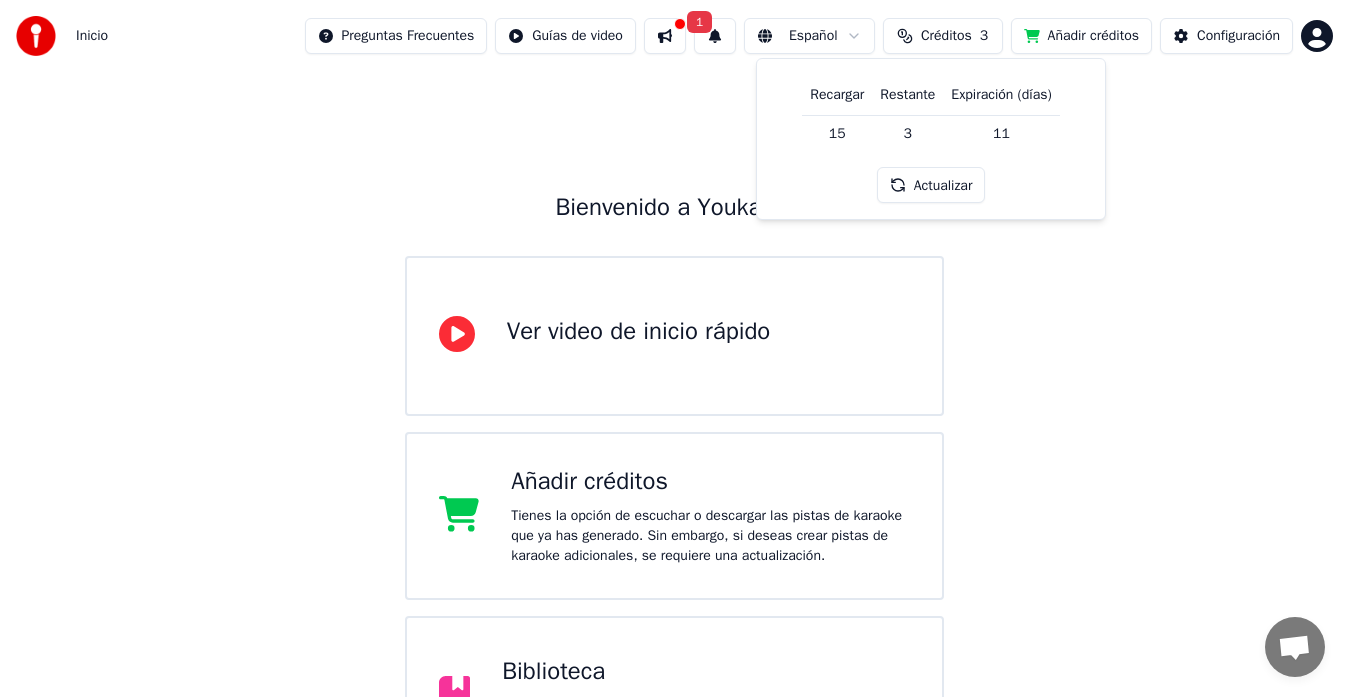 click on "Actualizar" at bounding box center [931, 185] 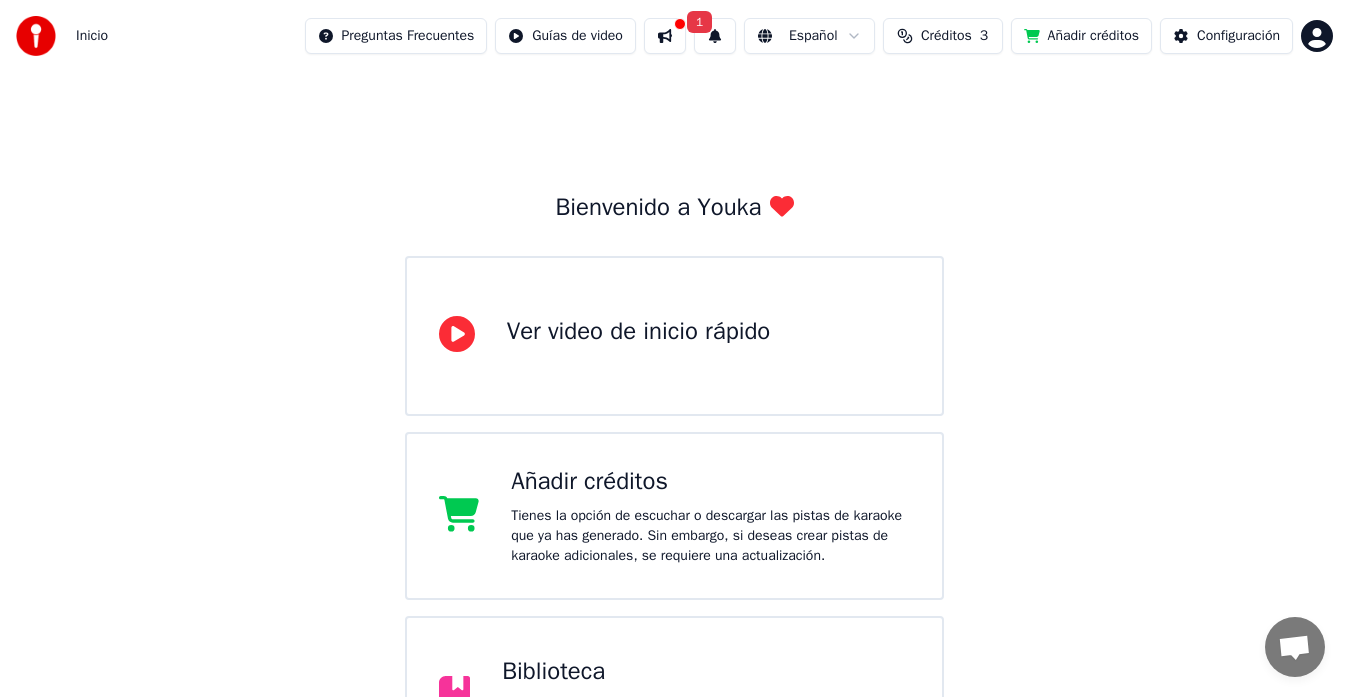 click on "Añadir créditos" at bounding box center (1081, 36) 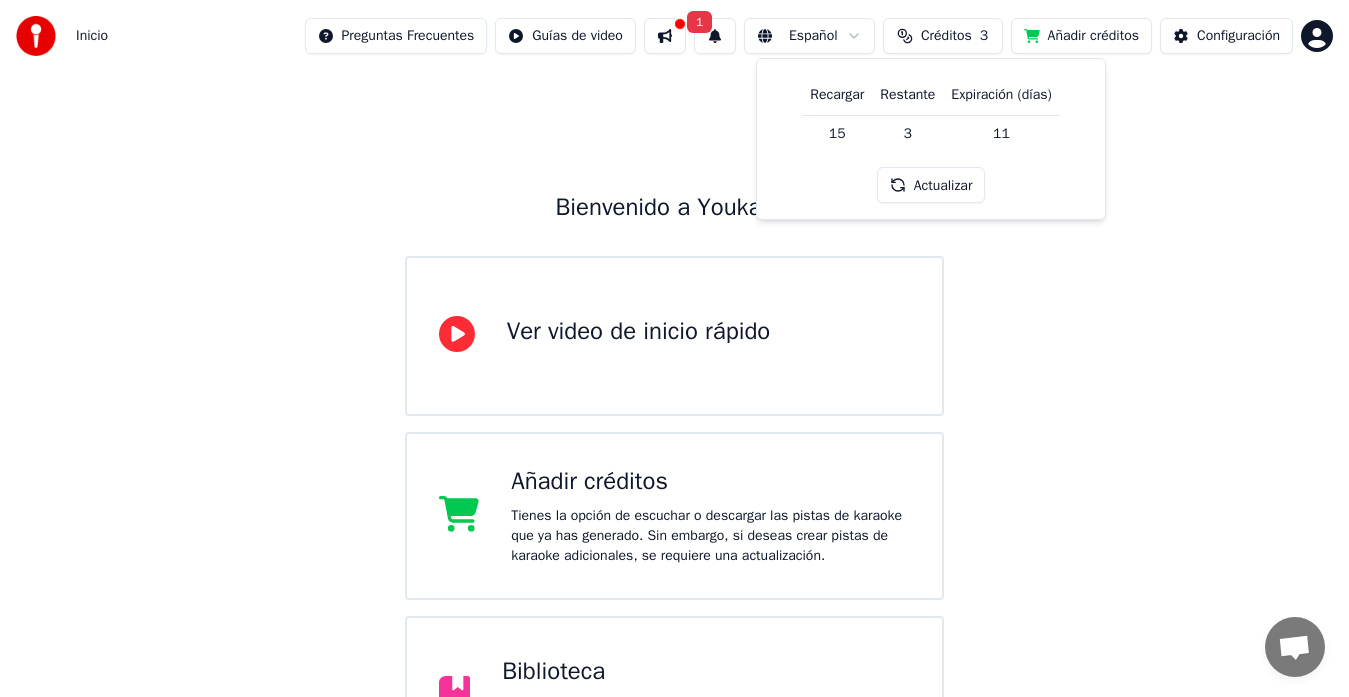 click on "Actualizar" at bounding box center [931, 185] 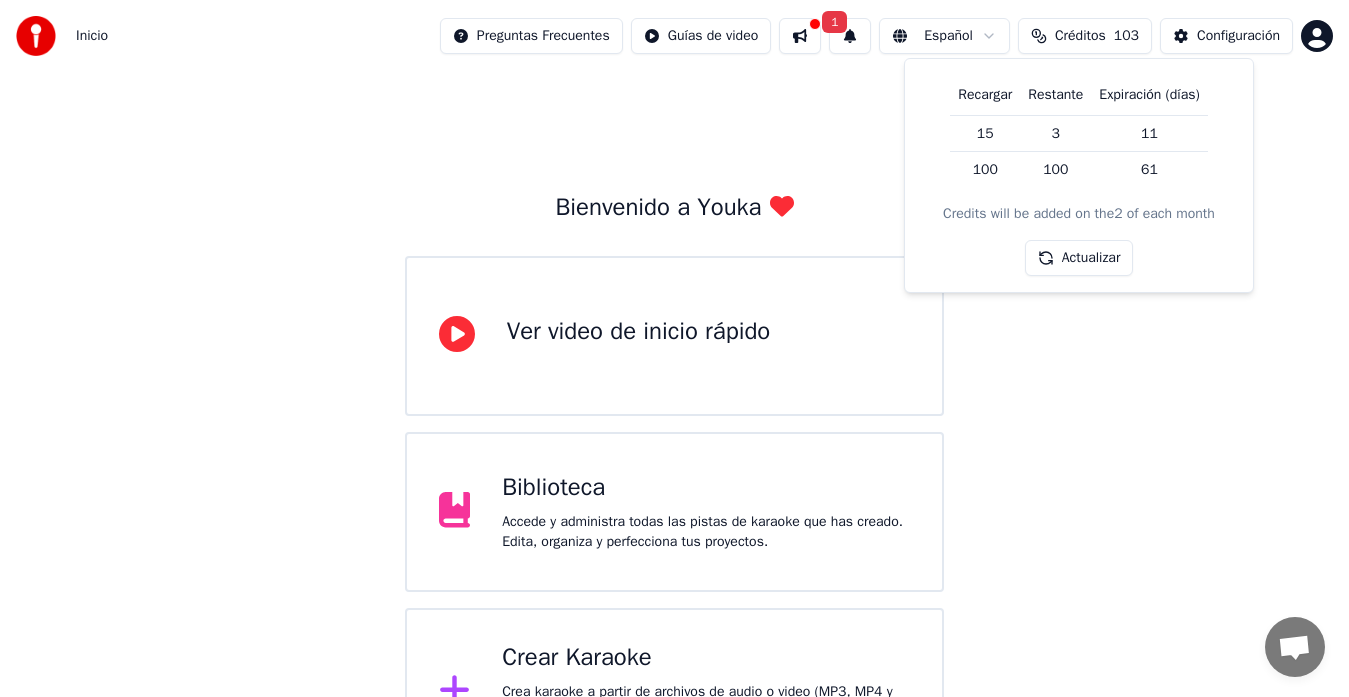 click on "Bienvenido a Youka Ver video de inicio rápido Biblioteca Accede y administra todas las pistas de karaoke que has creado. Edita, organiza y perfecciona tus proyectos. Crear Karaoke Crea karaoke a partir de archivos de audio o video (MP3, MP4 y más), o pega una URL para generar instantáneamente un video de karaoke con letras sincronizadas." at bounding box center (674, 424) 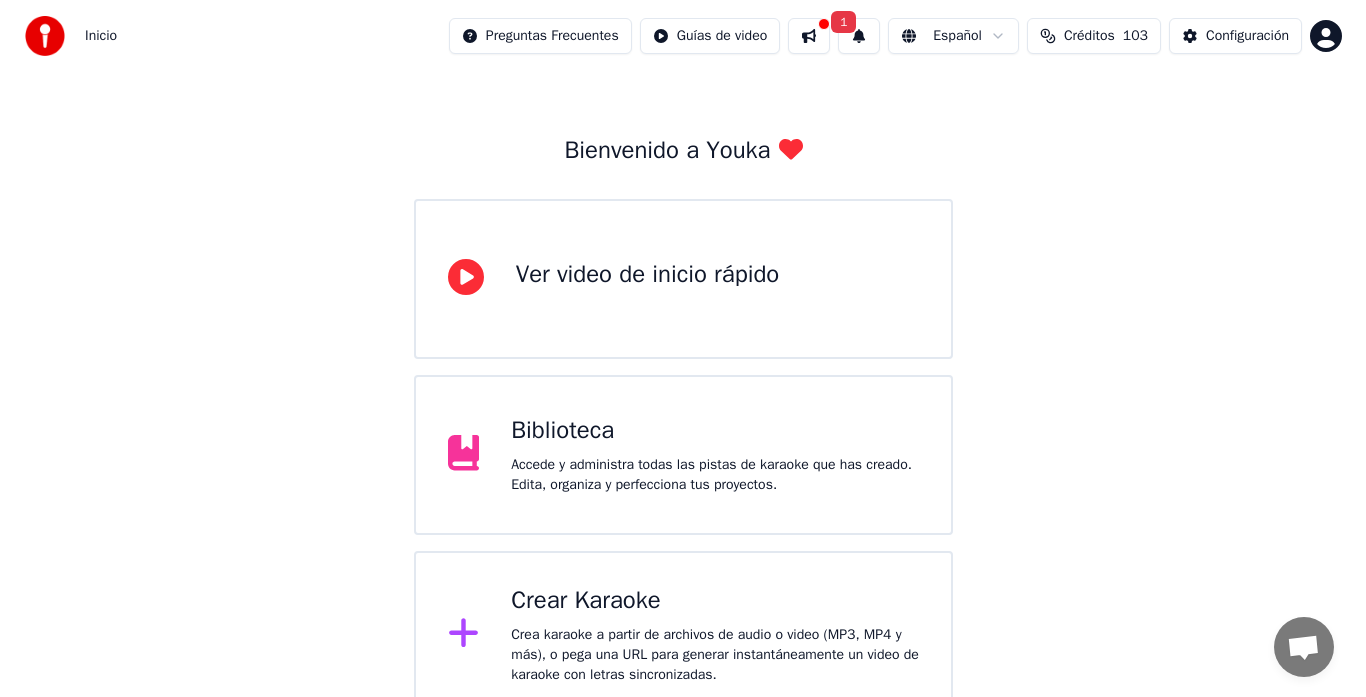 scroll, scrollTop: 79, scrollLeft: 0, axis: vertical 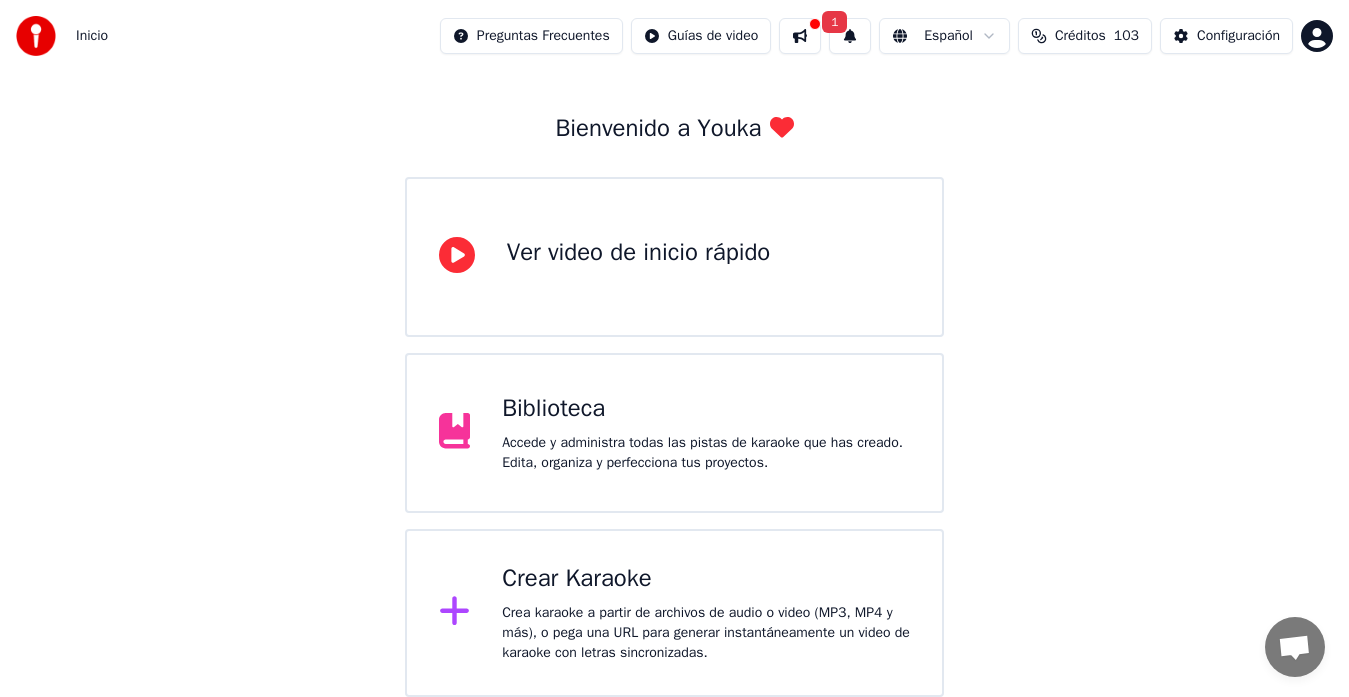 click on "Crear Karaoke" at bounding box center (706, 579) 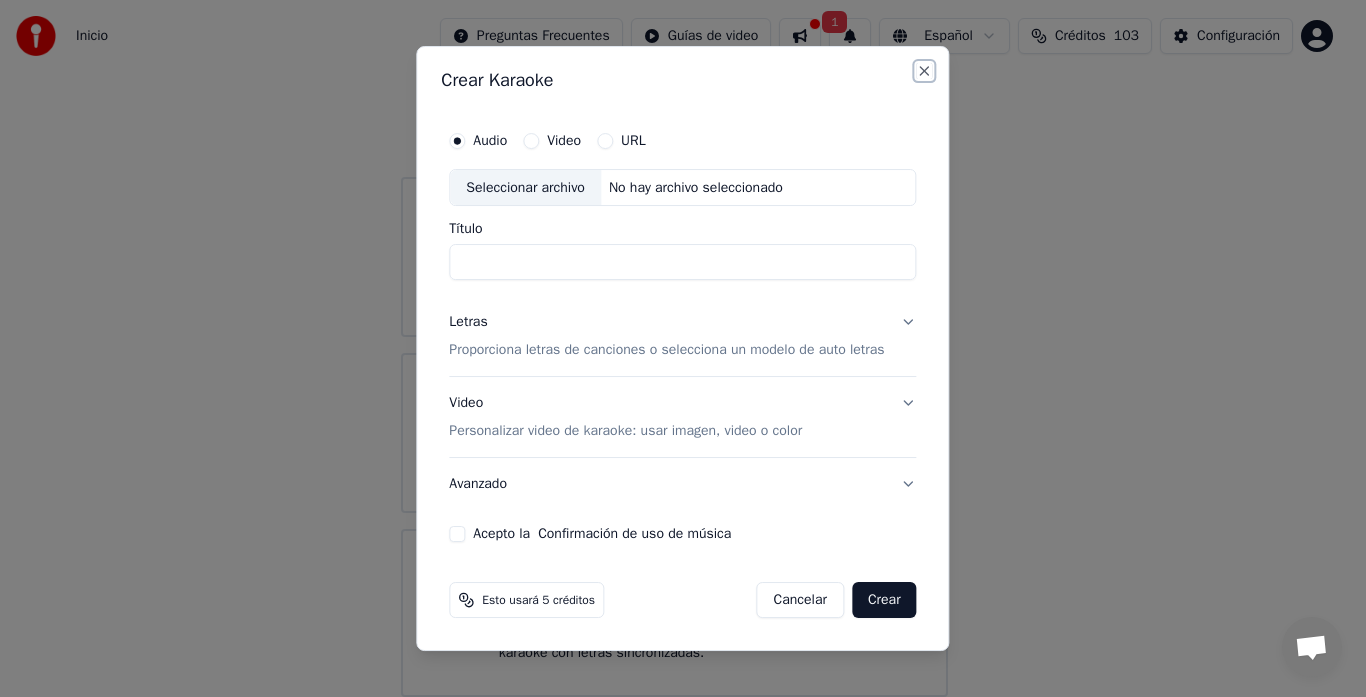 click on "Close" at bounding box center [925, 71] 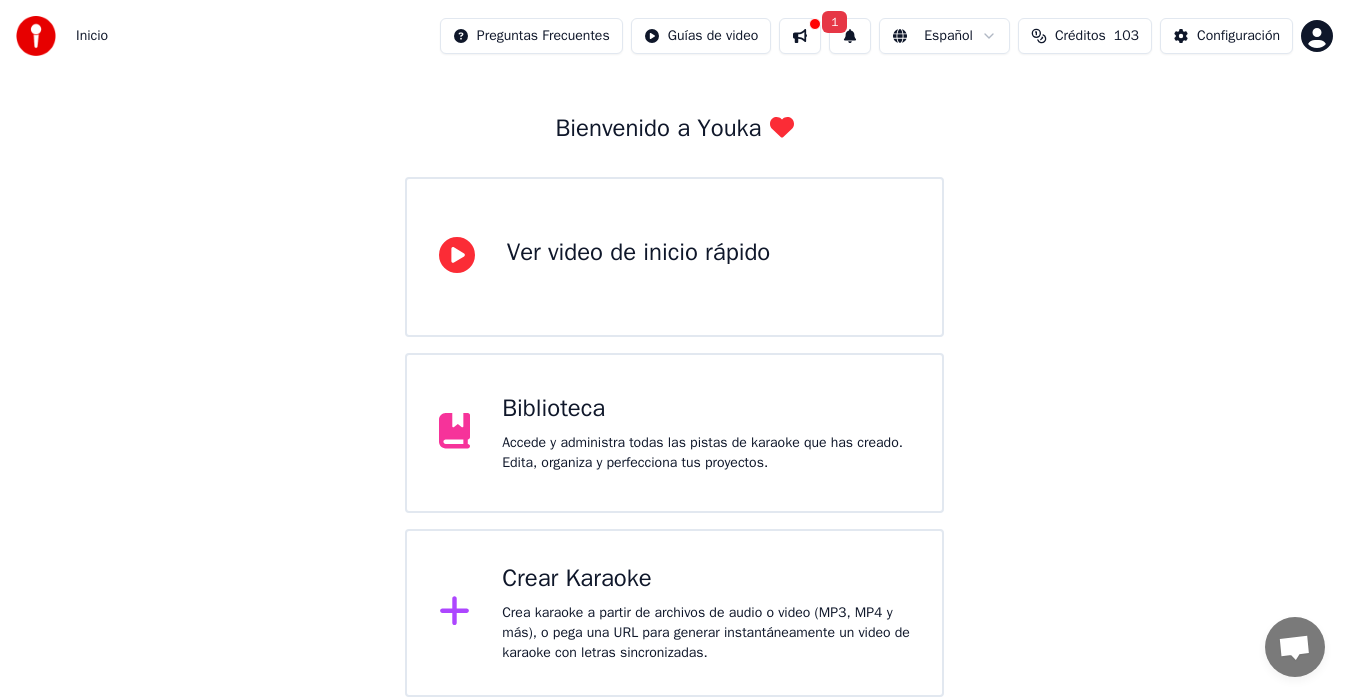 click on "Crear Karaoke Crea karaoke a partir de archivos de audio o video (MP3, MP4 y más), o pega una URL para generar instantáneamente un video de karaoke con letras sincronizadas." at bounding box center (706, 613) 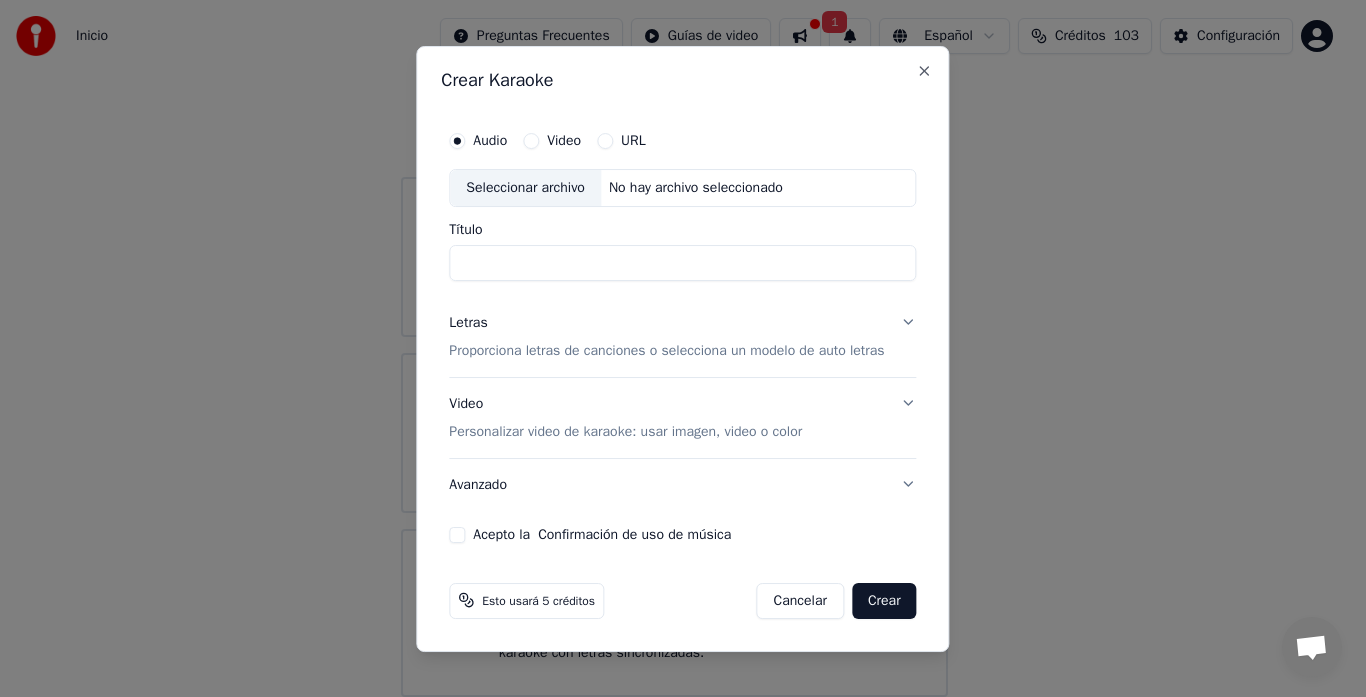 click on "Seleccionar archivo" at bounding box center [525, 188] 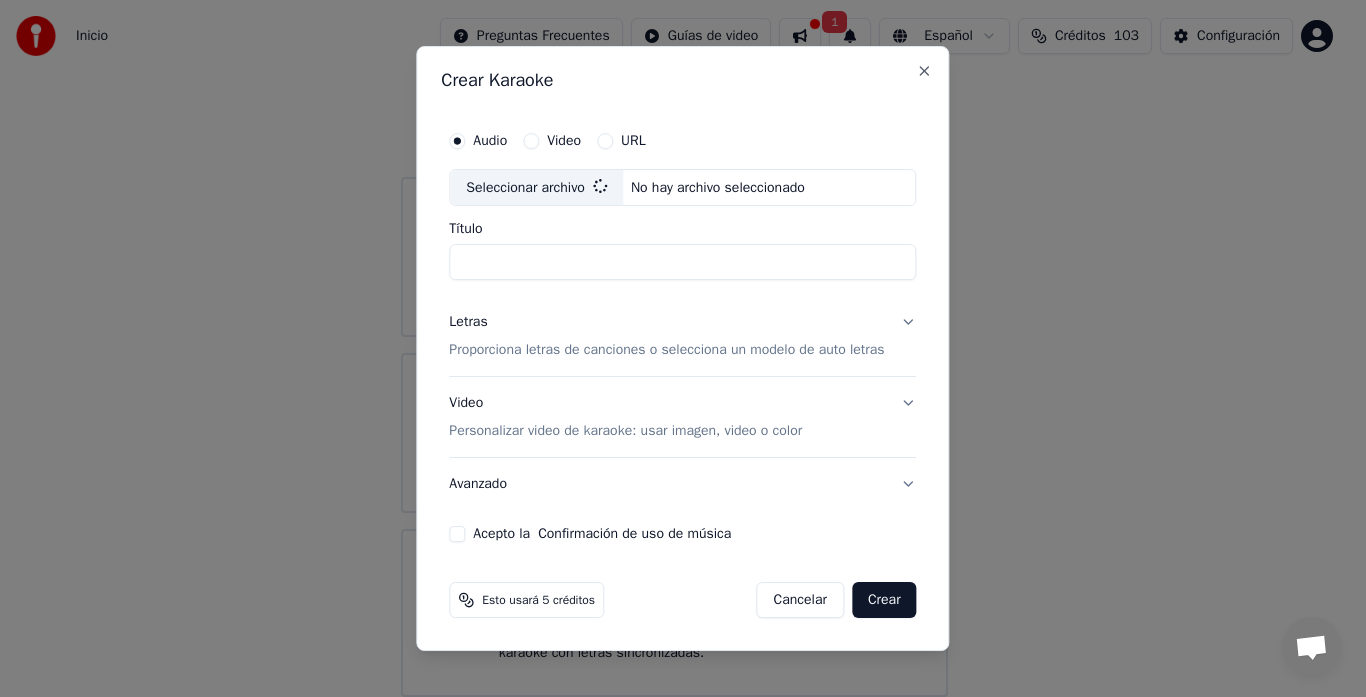 type on "**********" 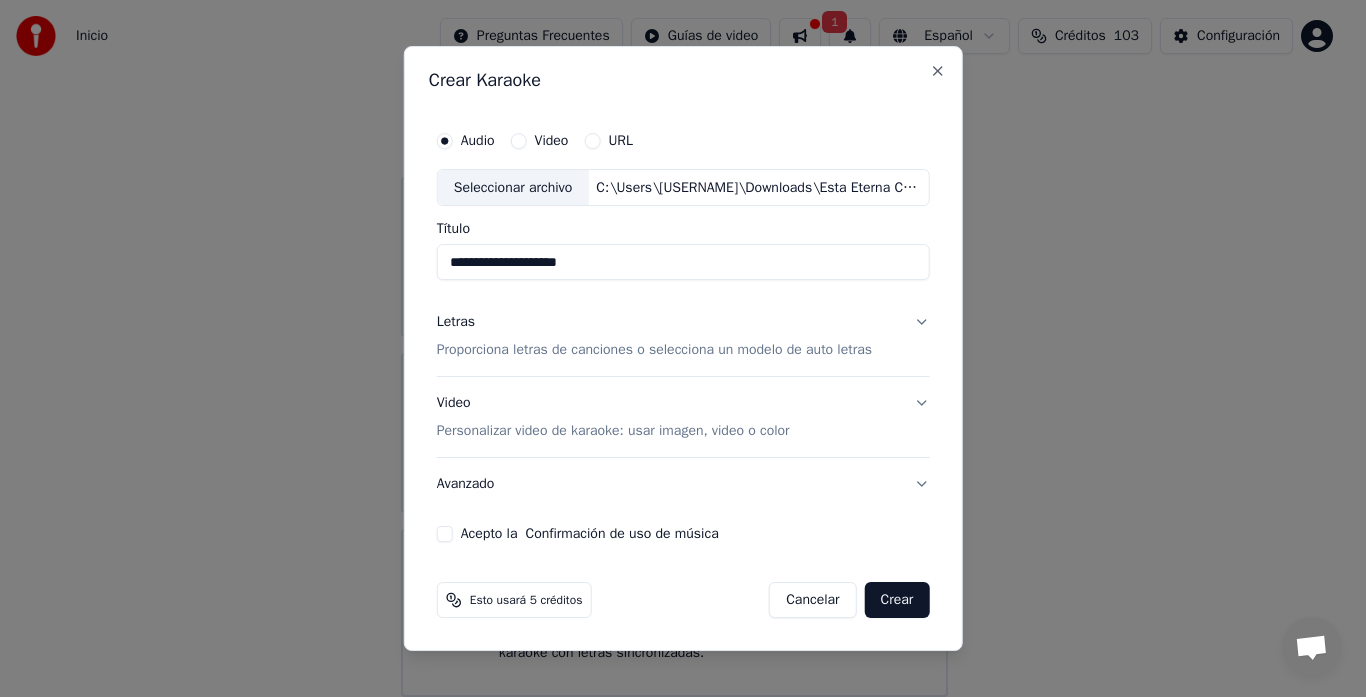 click on "Letras Proporciona letras de canciones o selecciona un modelo de auto letras" at bounding box center (683, 337) 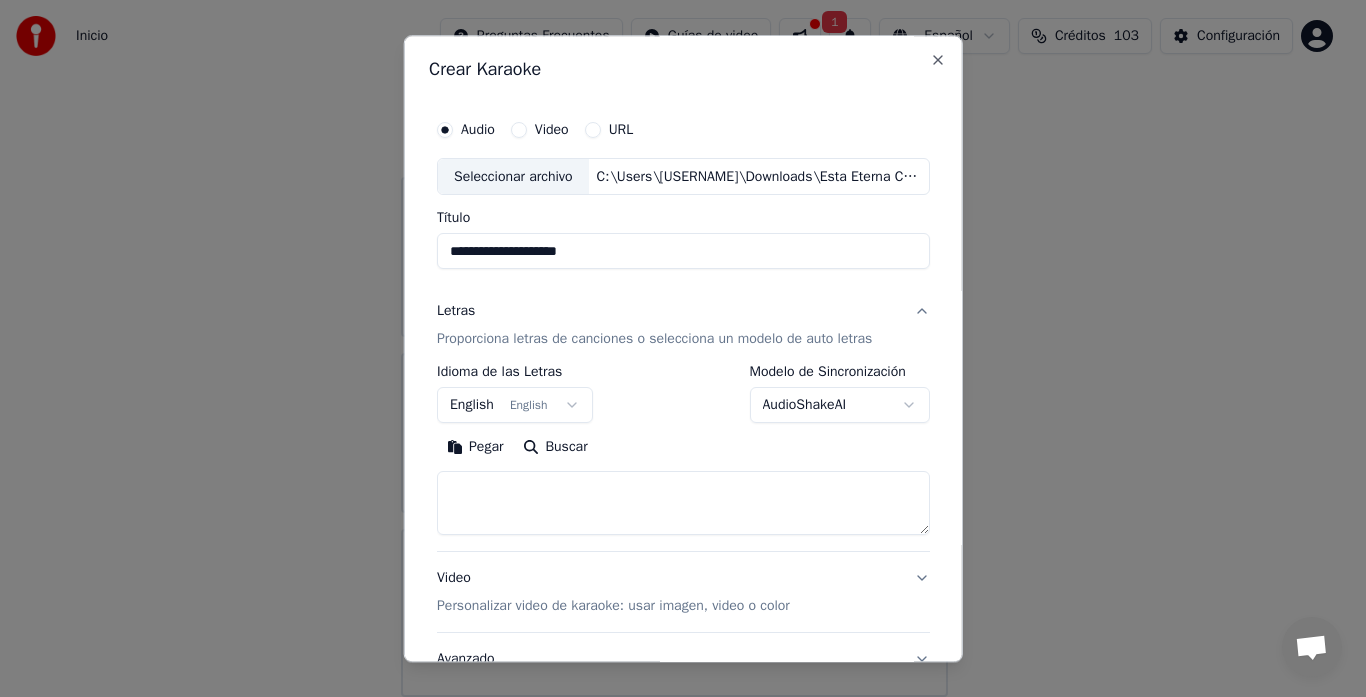 click on "Pegar" at bounding box center [475, 448] 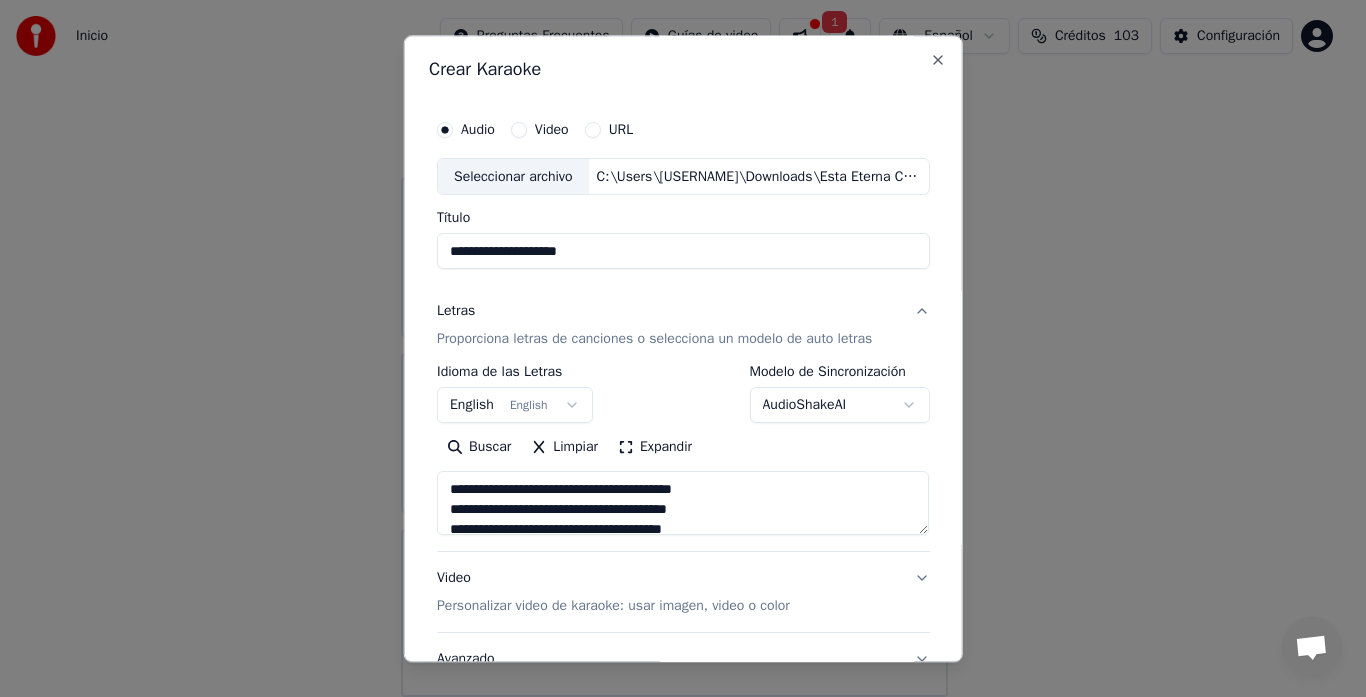 click on "Expandir" at bounding box center (655, 448) 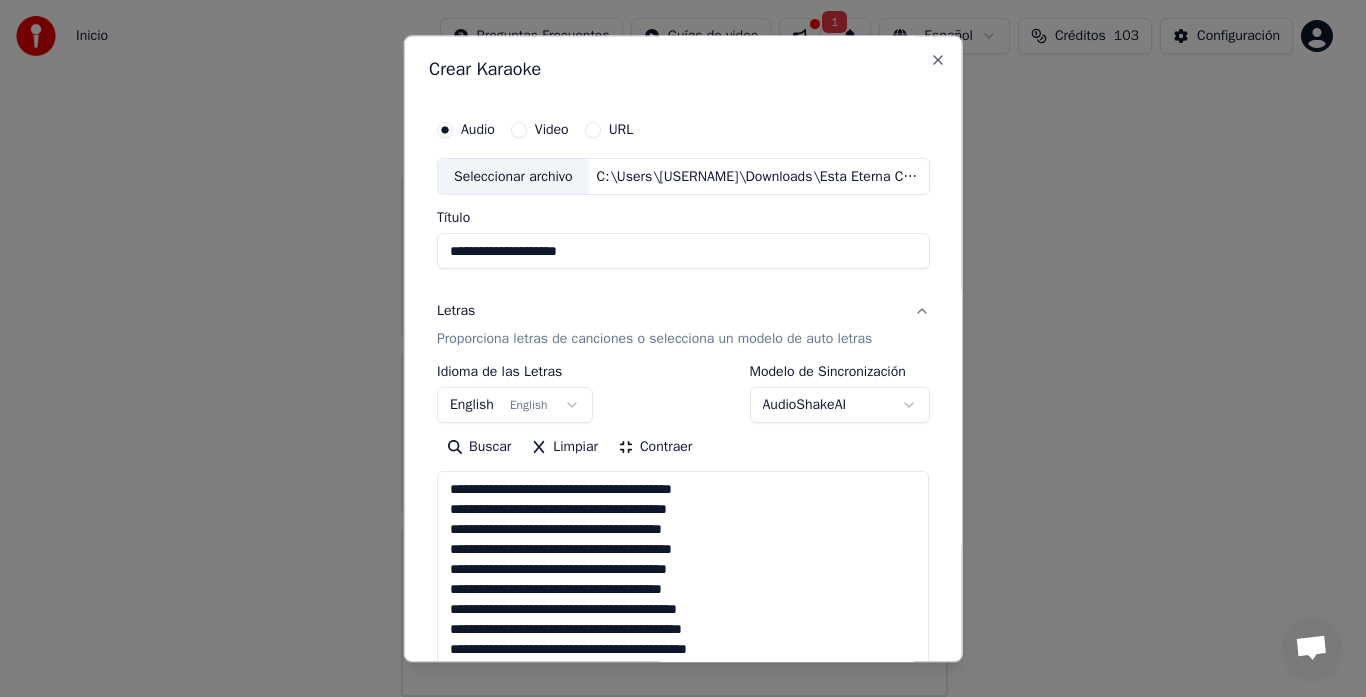 scroll, scrollTop: 2, scrollLeft: 0, axis: vertical 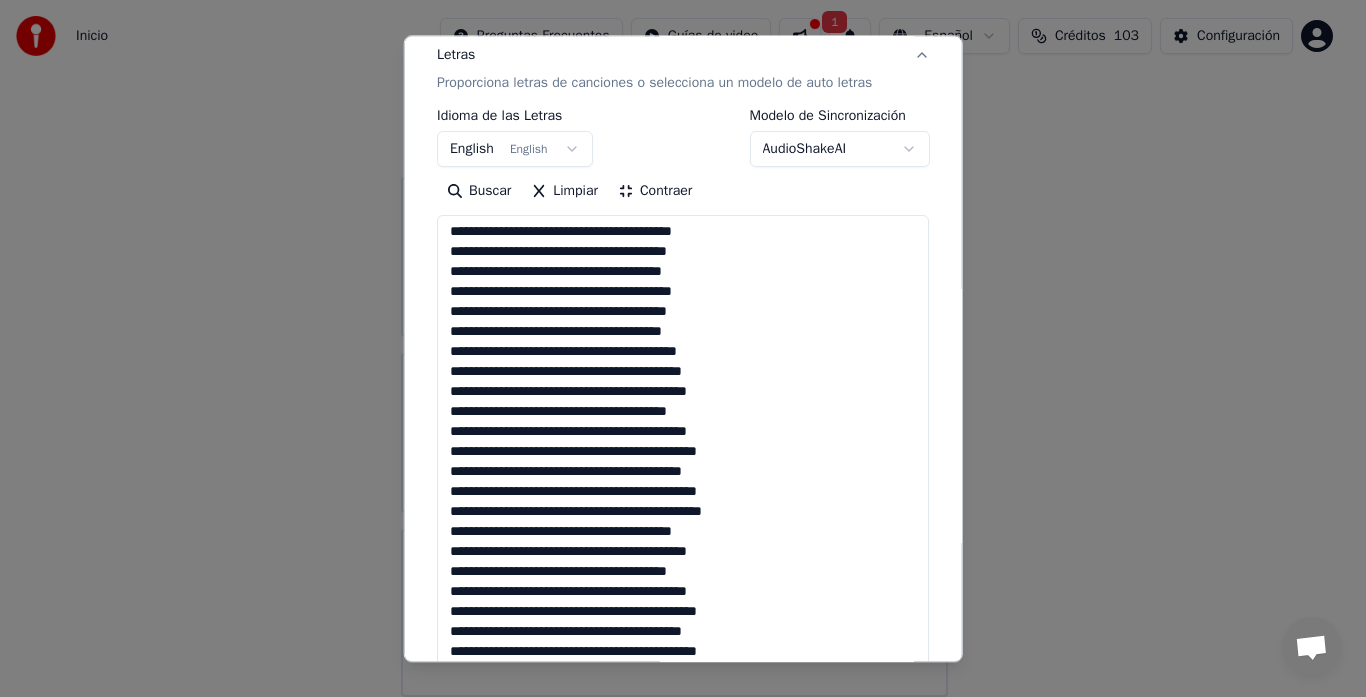 click on "English English" at bounding box center [515, 150] 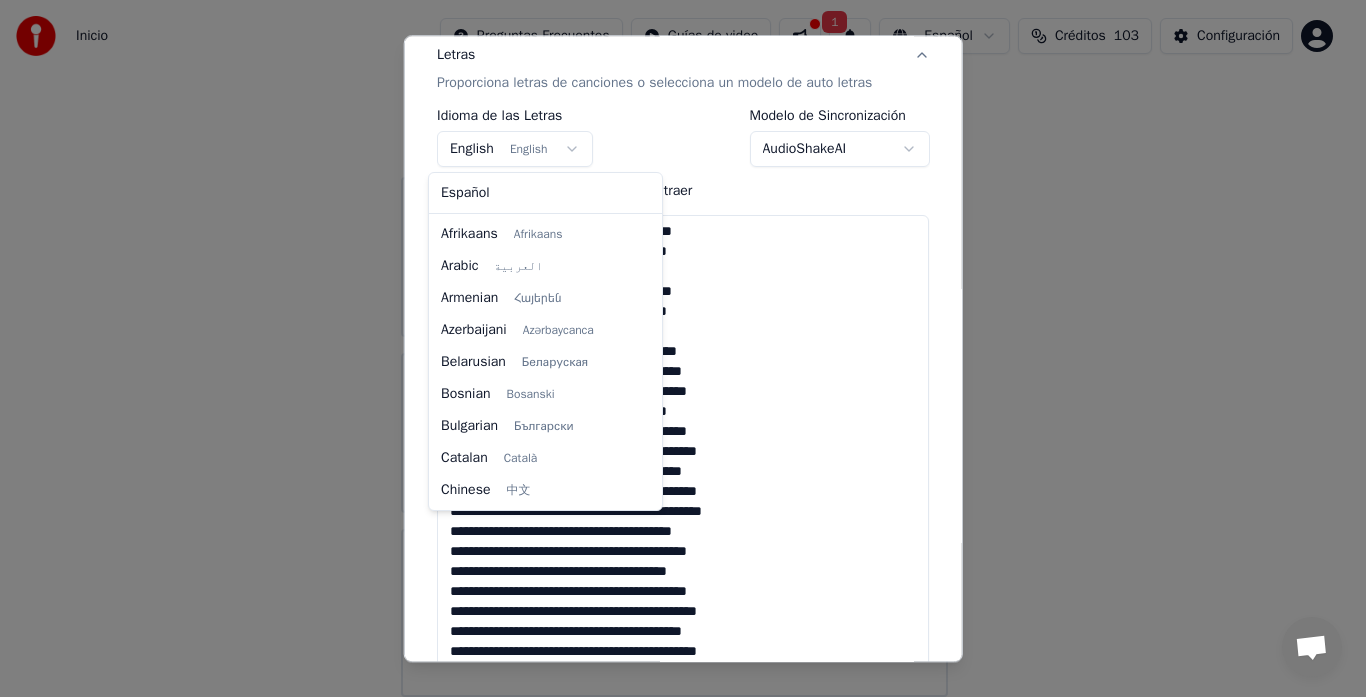 scroll, scrollTop: 160, scrollLeft: 0, axis: vertical 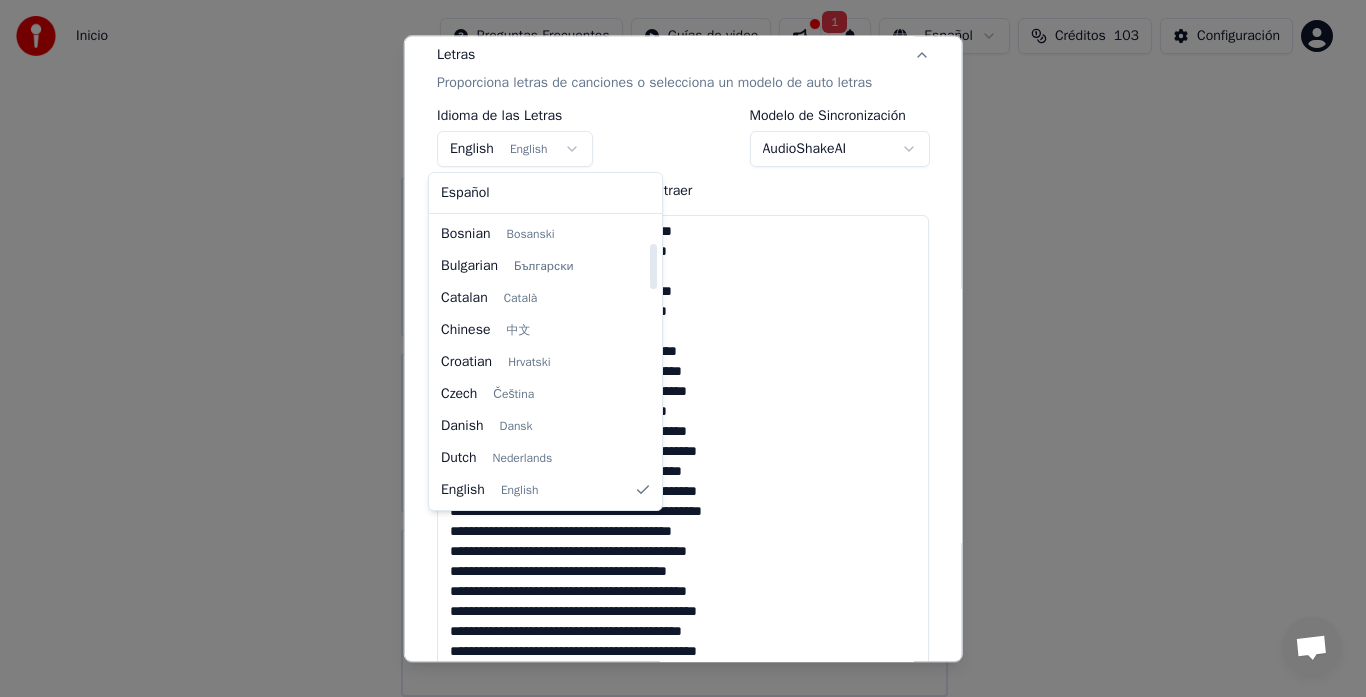 select on "**" 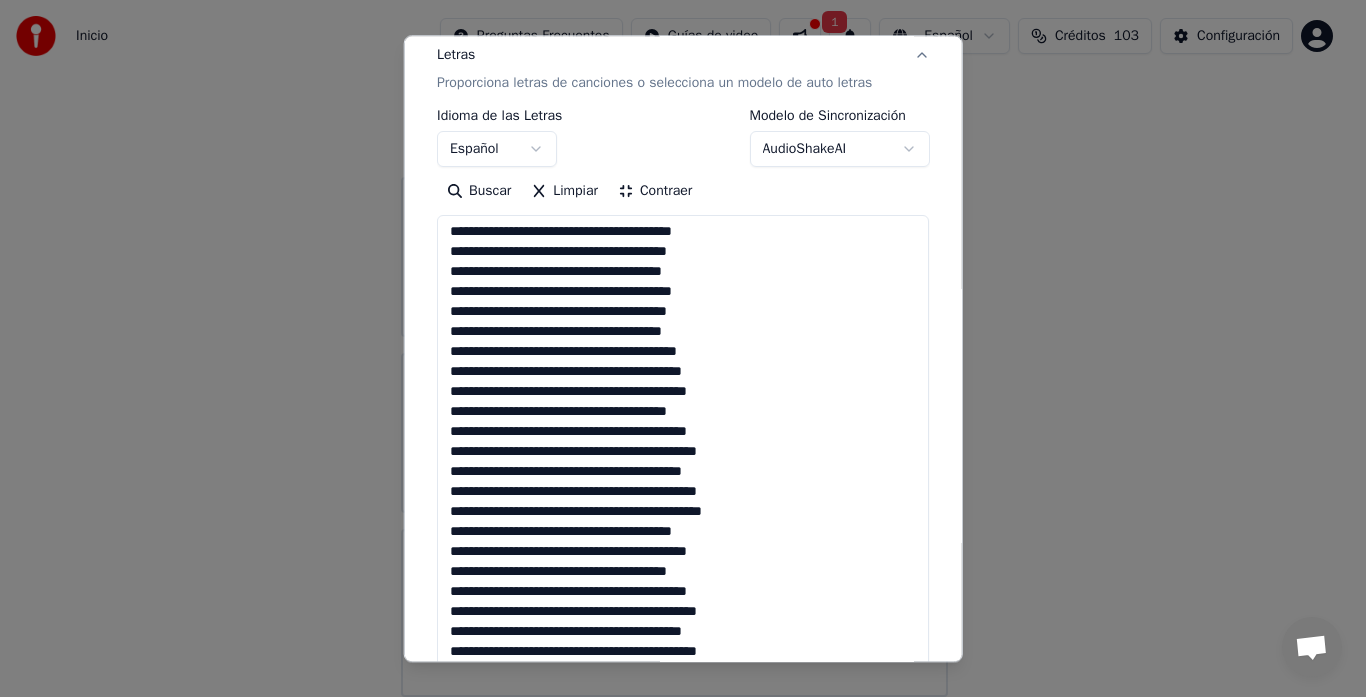 click on "Contraer" at bounding box center [655, 192] 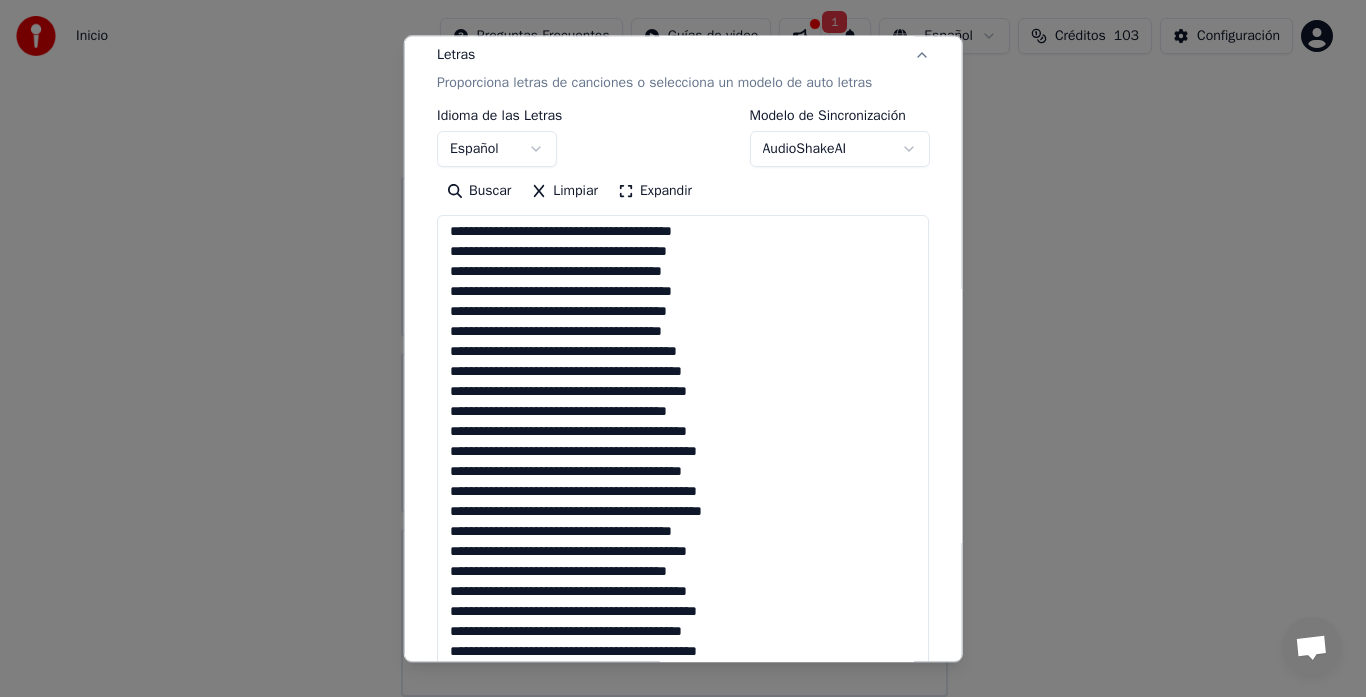 scroll, scrollTop: 165, scrollLeft: 0, axis: vertical 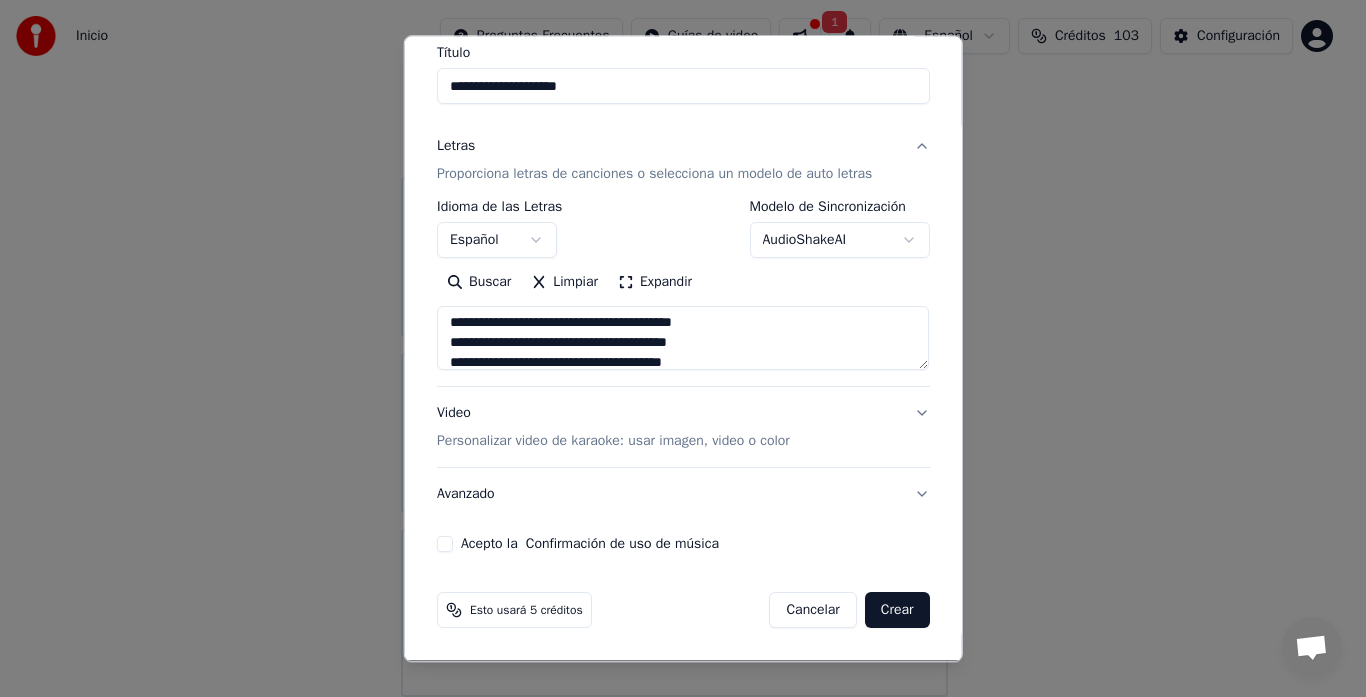 click on "Video Personalizar video de karaoke: usar imagen, video o color" at bounding box center (683, 428) 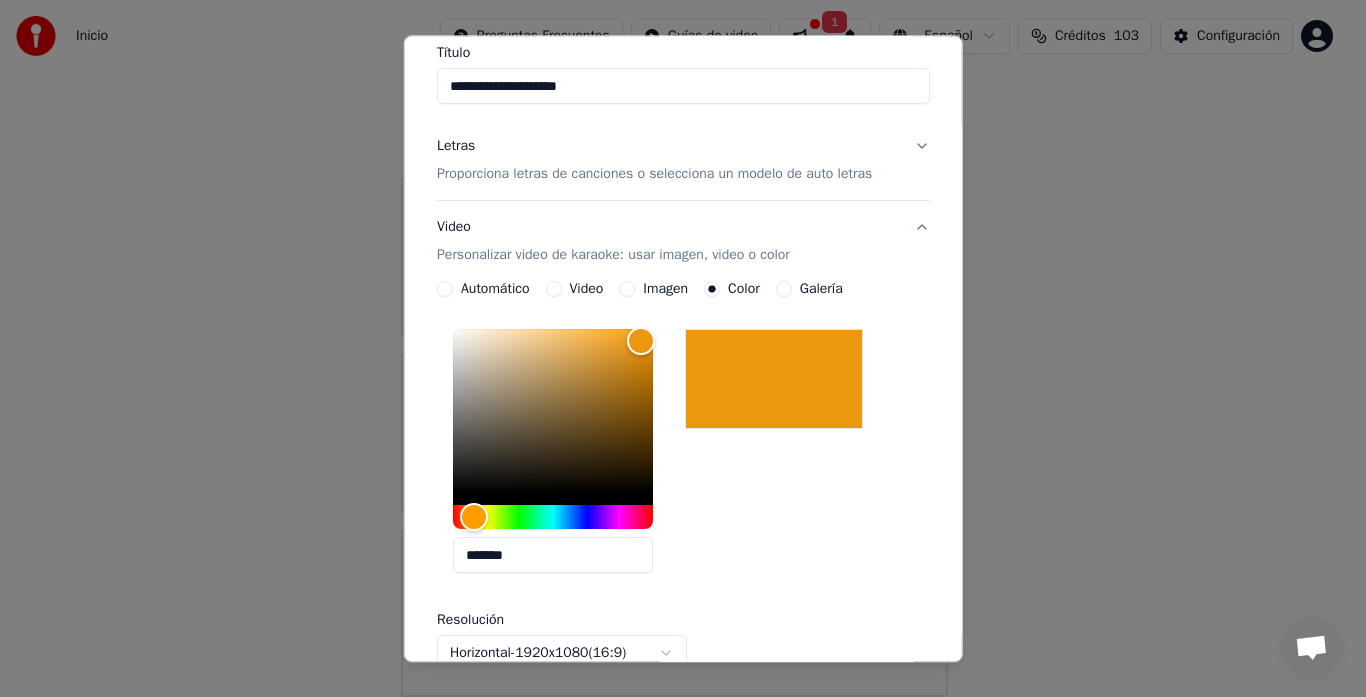 click at bounding box center [774, 380] 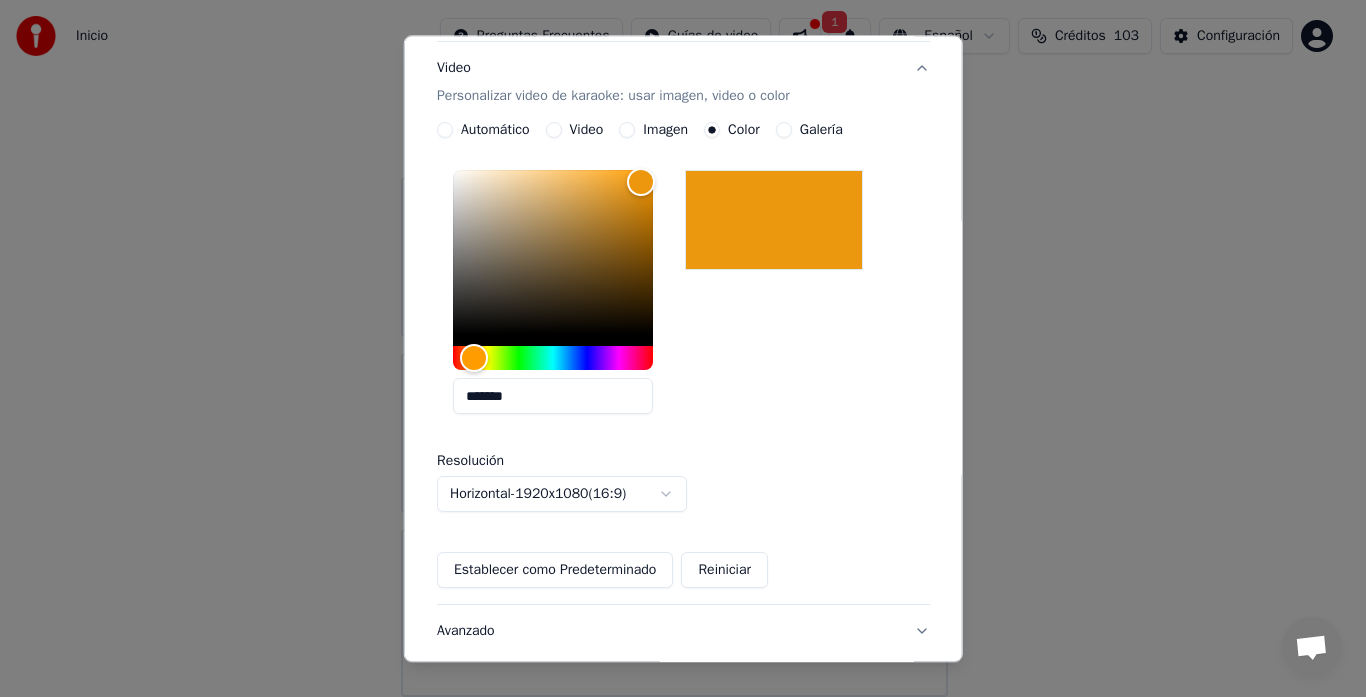 scroll, scrollTop: 365, scrollLeft: 0, axis: vertical 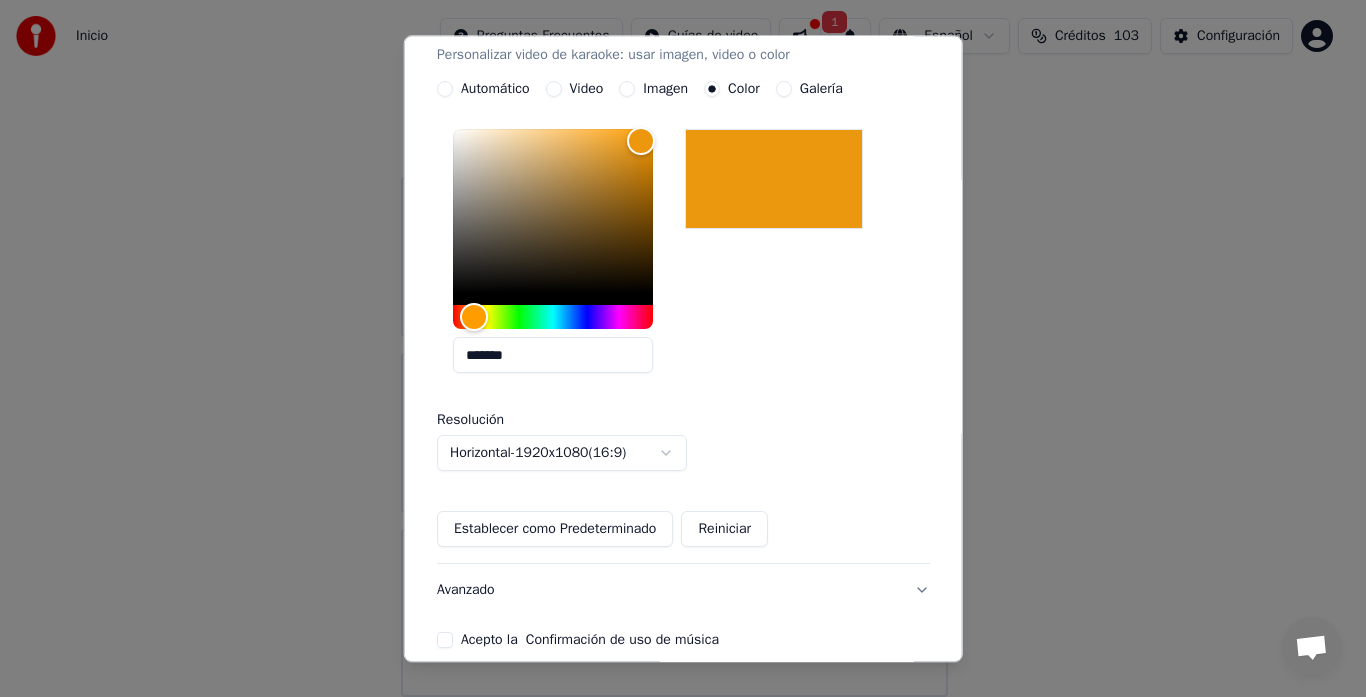 click on "Acepto la   Confirmación de uso de música" at bounding box center [445, 641] 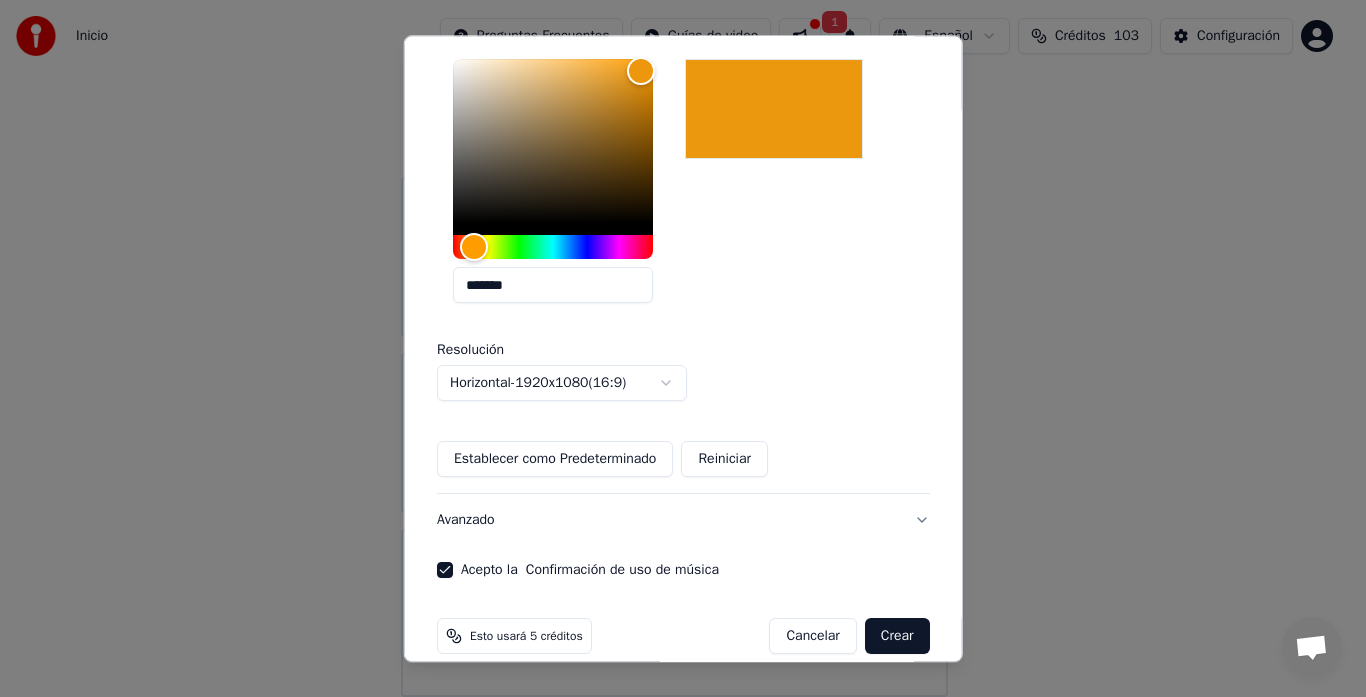 scroll, scrollTop: 460, scrollLeft: 0, axis: vertical 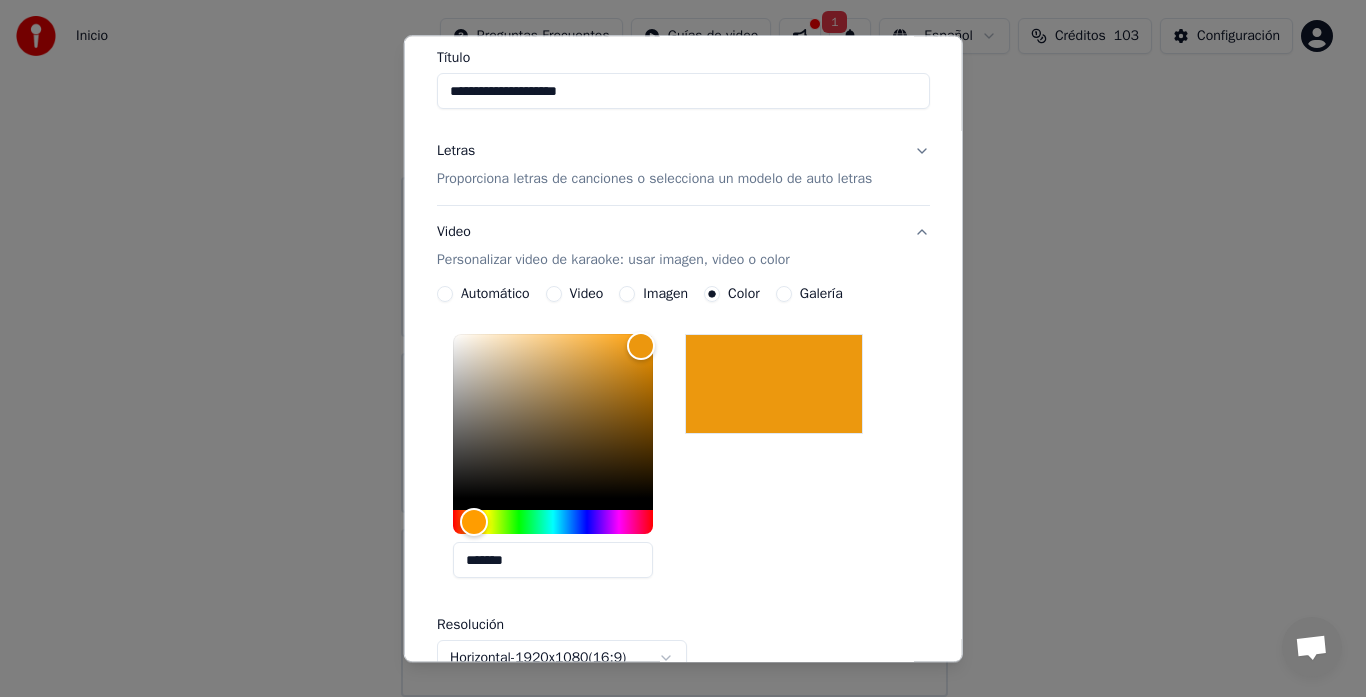 click on "Video" at bounding box center (574, 295) 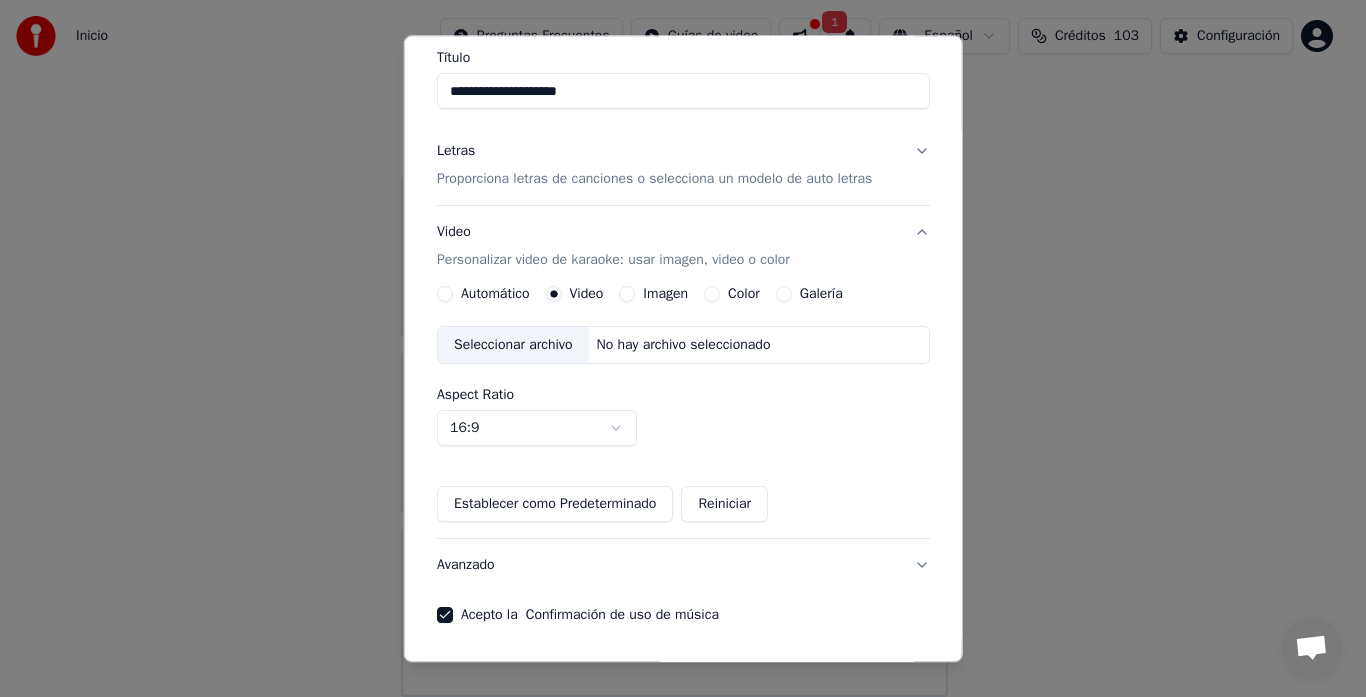 click on "Imagen" at bounding box center (665, 295) 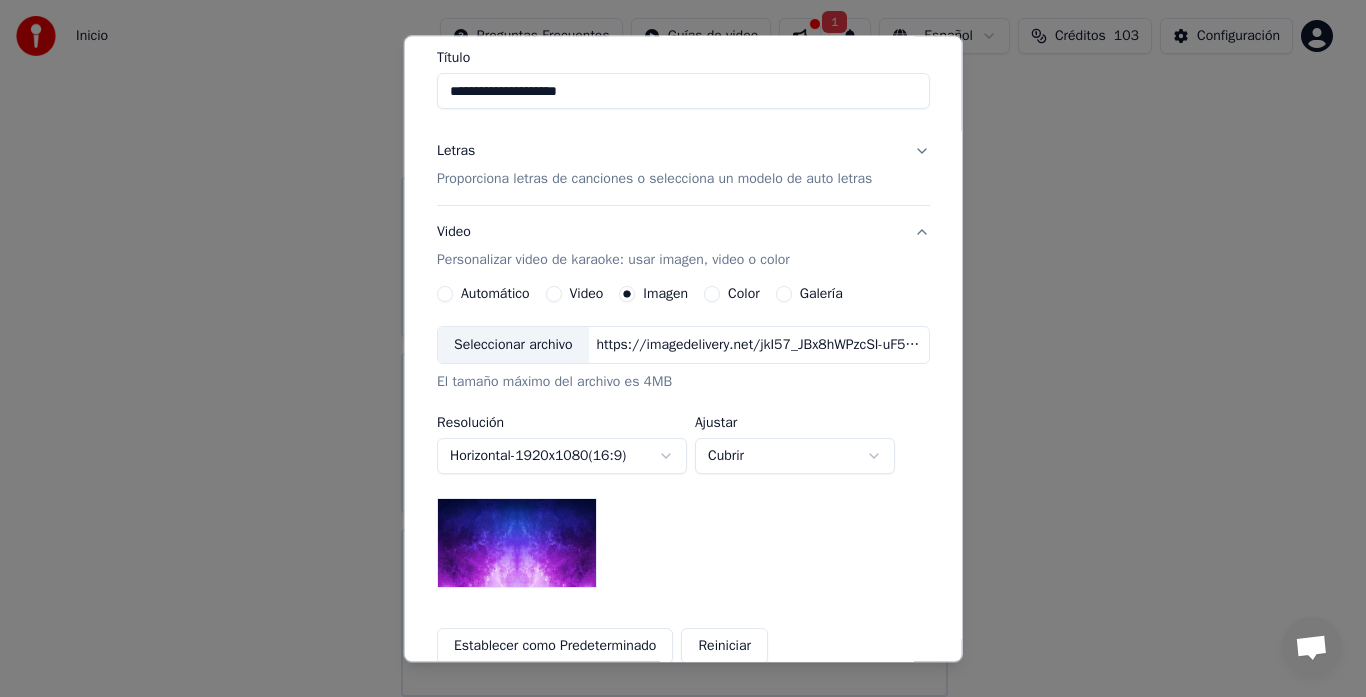 click on "Galería" at bounding box center [783, 295] 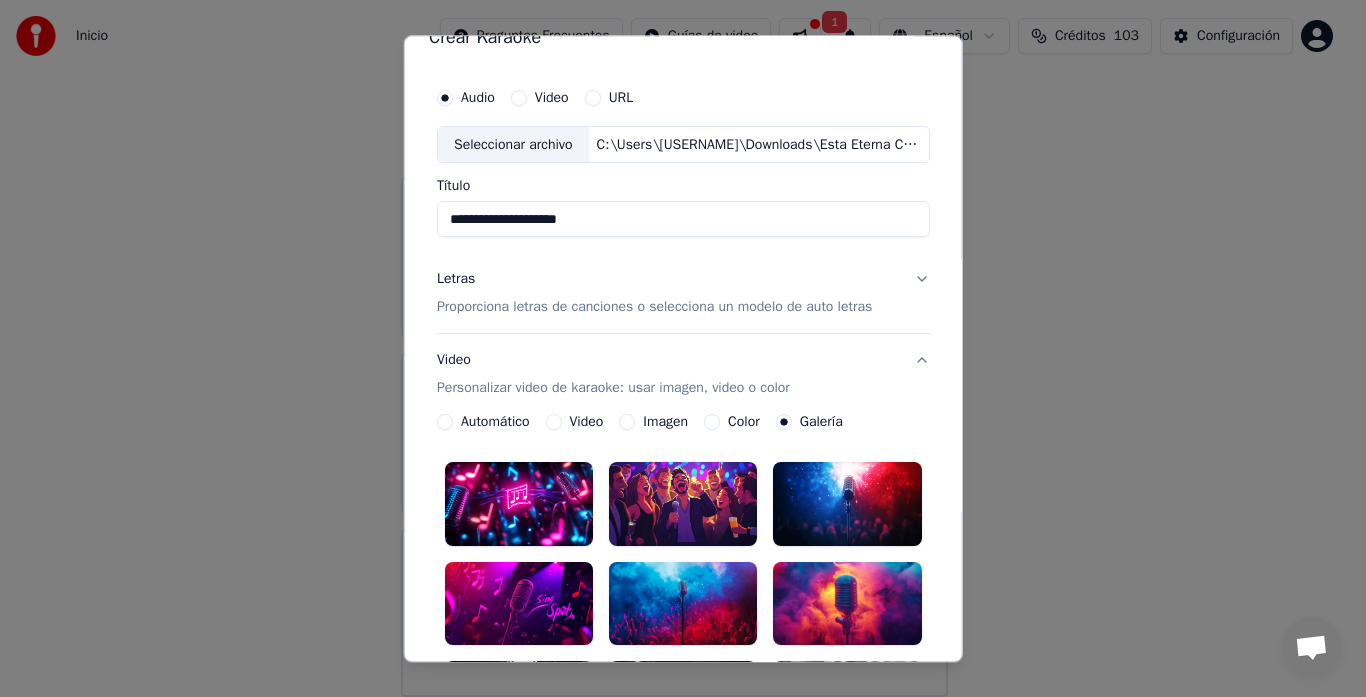 scroll, scrollTop: 0, scrollLeft: 0, axis: both 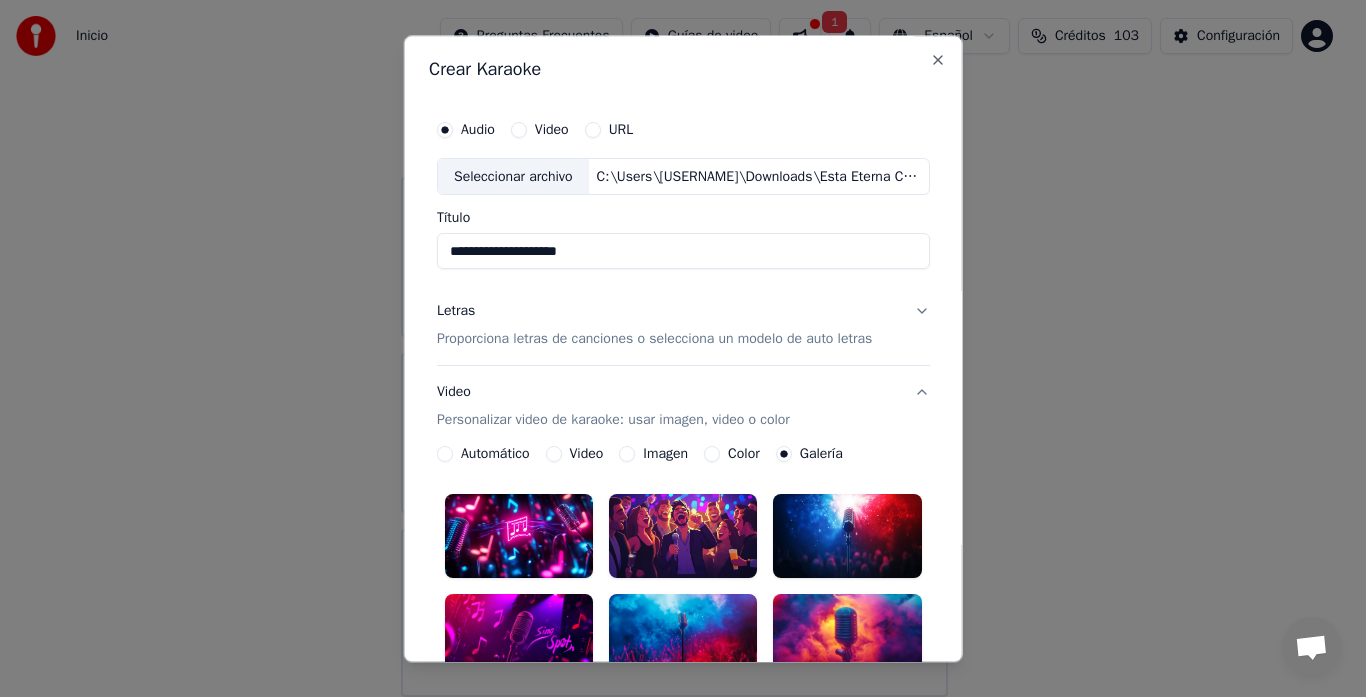 click on "Color" at bounding box center (732, 455) 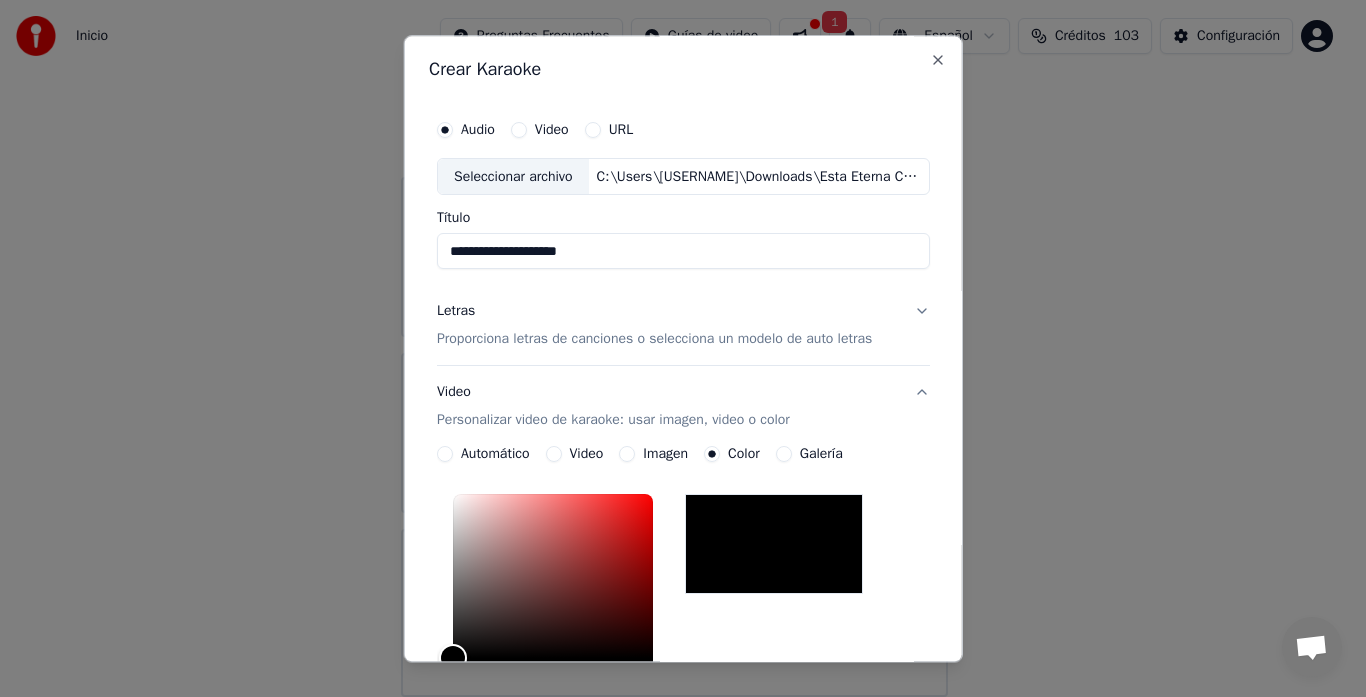 scroll, scrollTop: 100, scrollLeft: 0, axis: vertical 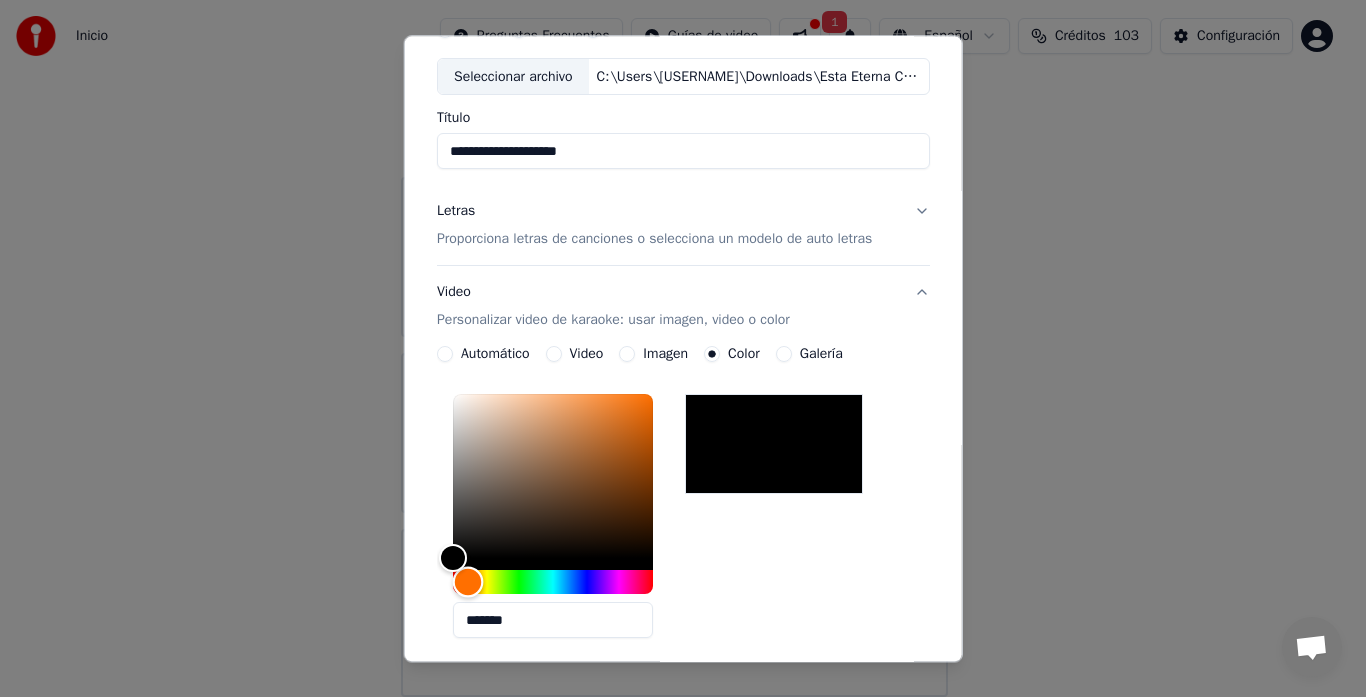drag, startPoint x: 447, startPoint y: 576, endPoint x: 459, endPoint y: 579, distance: 12.369317 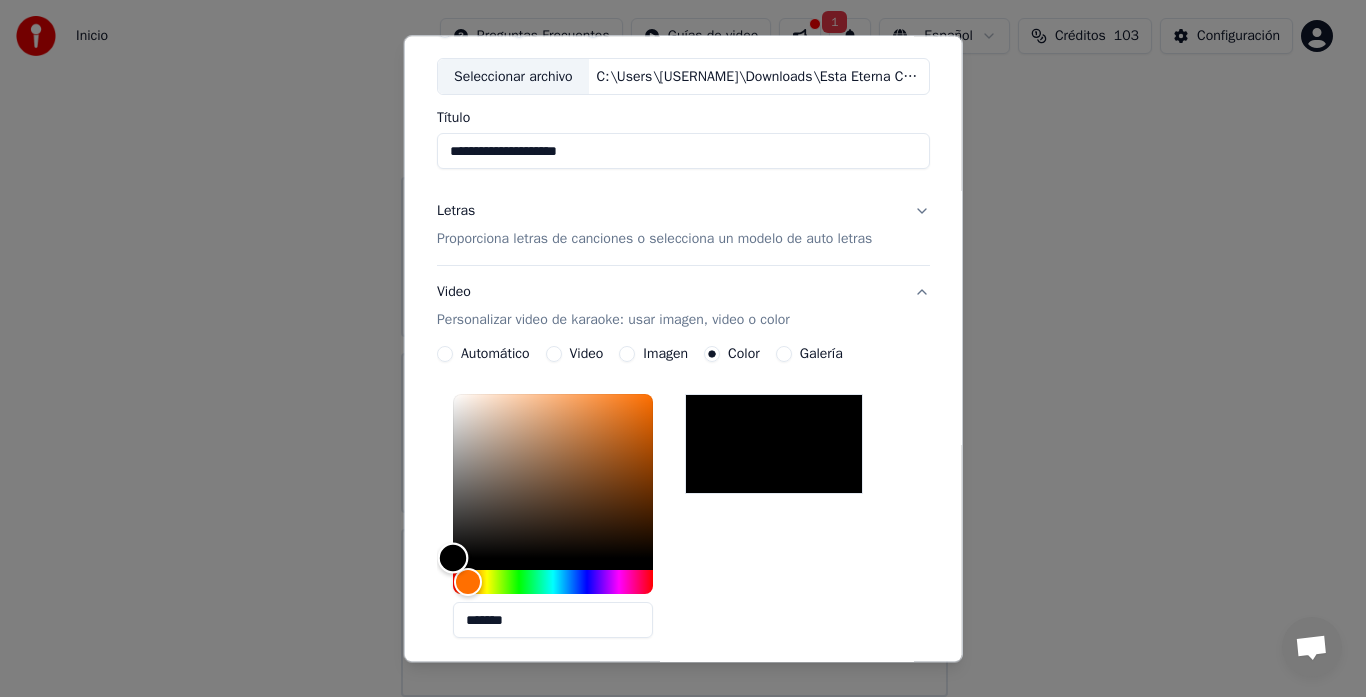 type on "*******" 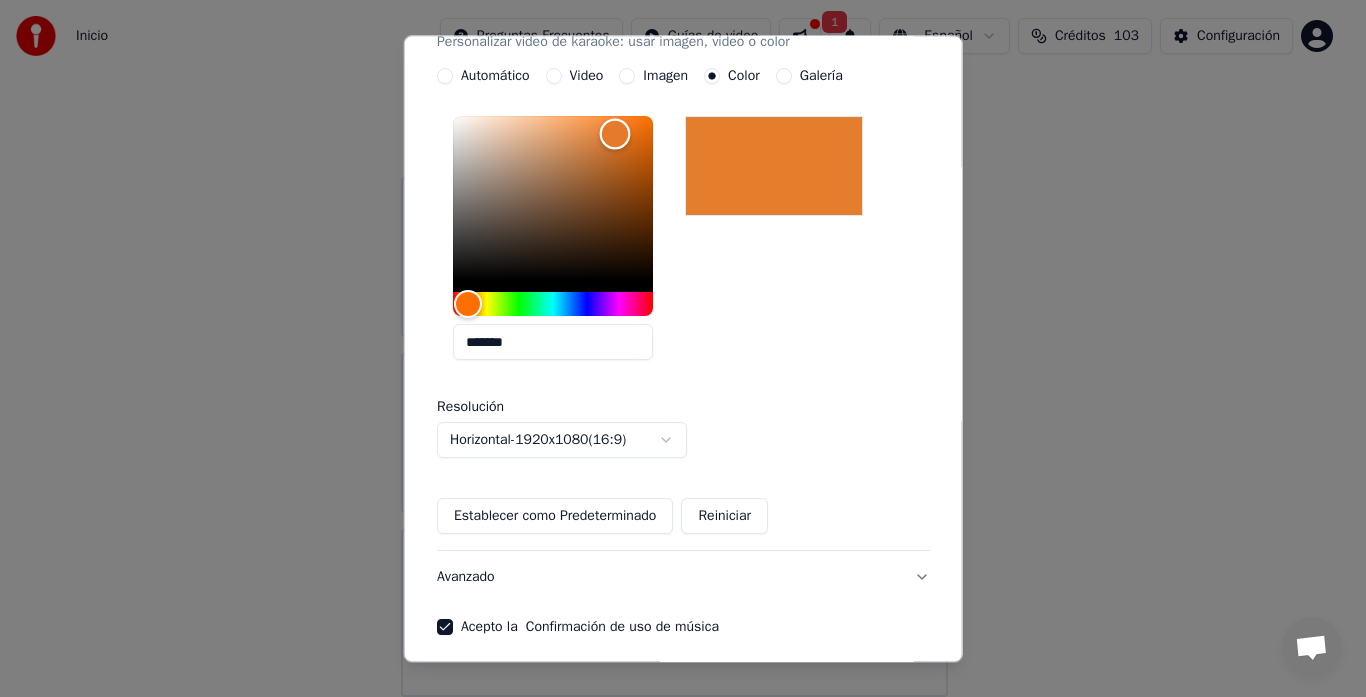 scroll, scrollTop: 460, scrollLeft: 0, axis: vertical 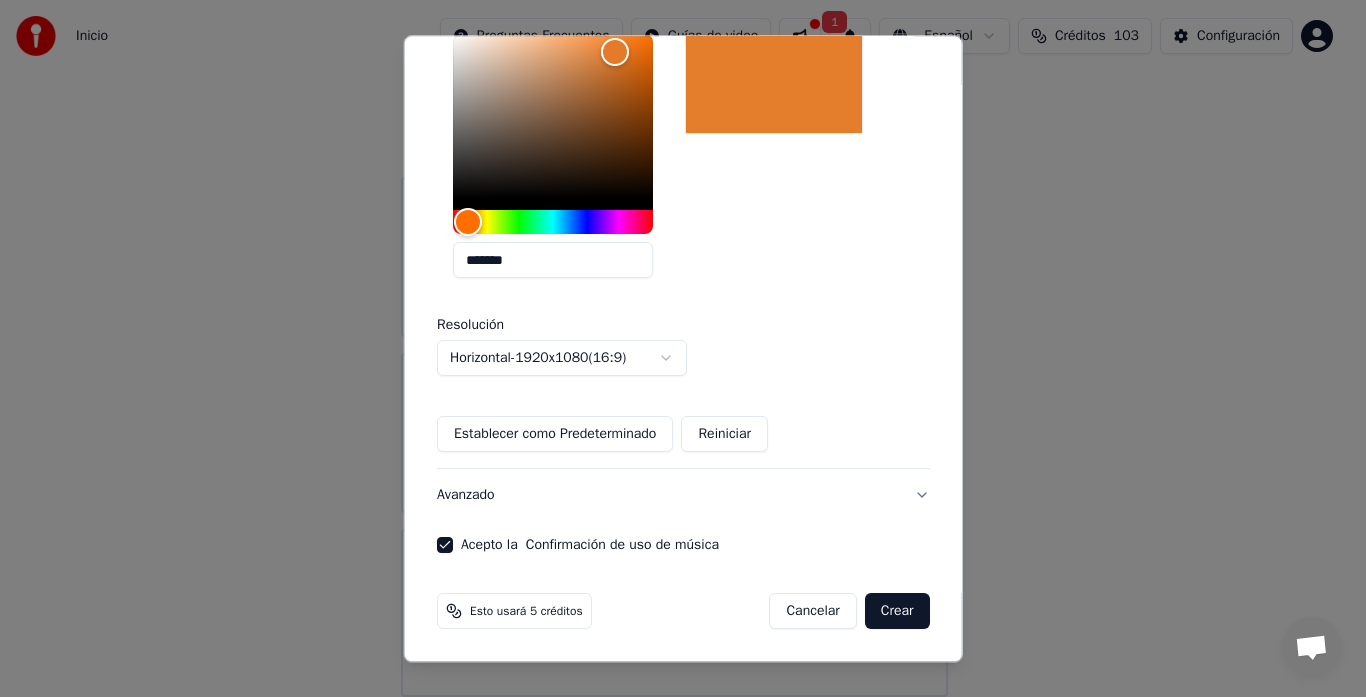 click on "Crear" at bounding box center (897, 612) 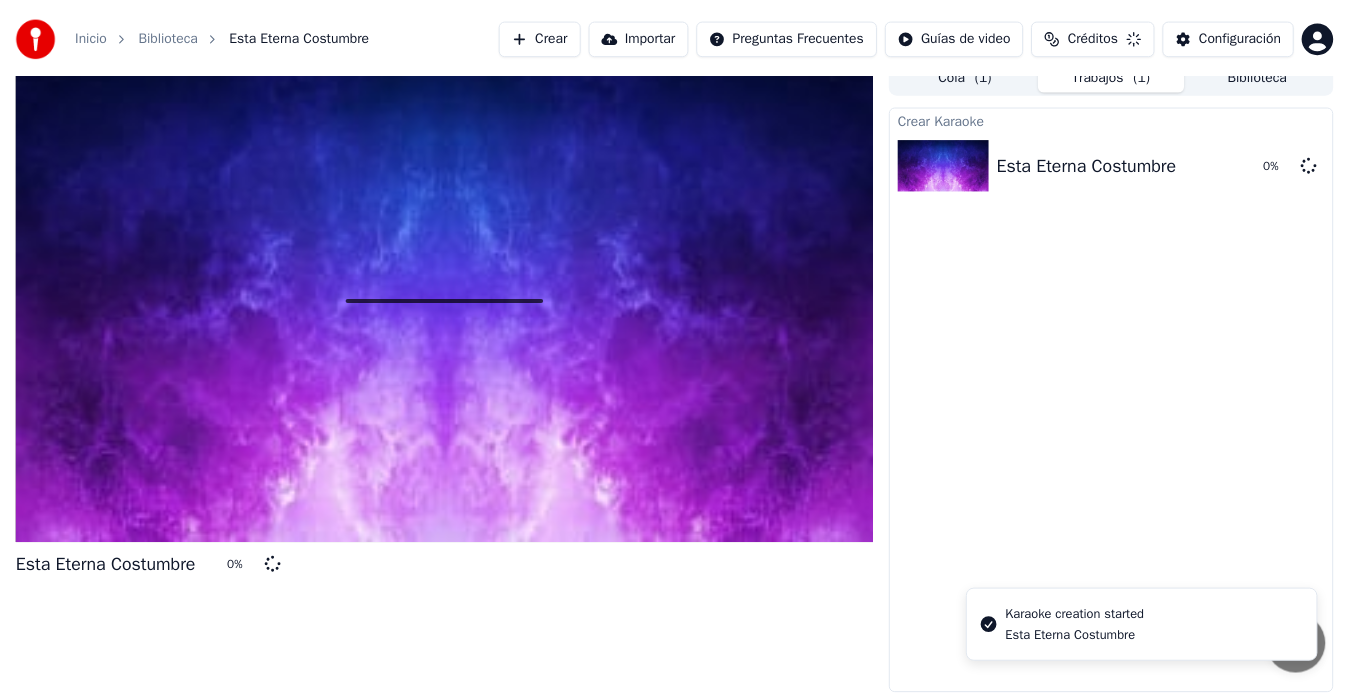scroll, scrollTop: 15, scrollLeft: 0, axis: vertical 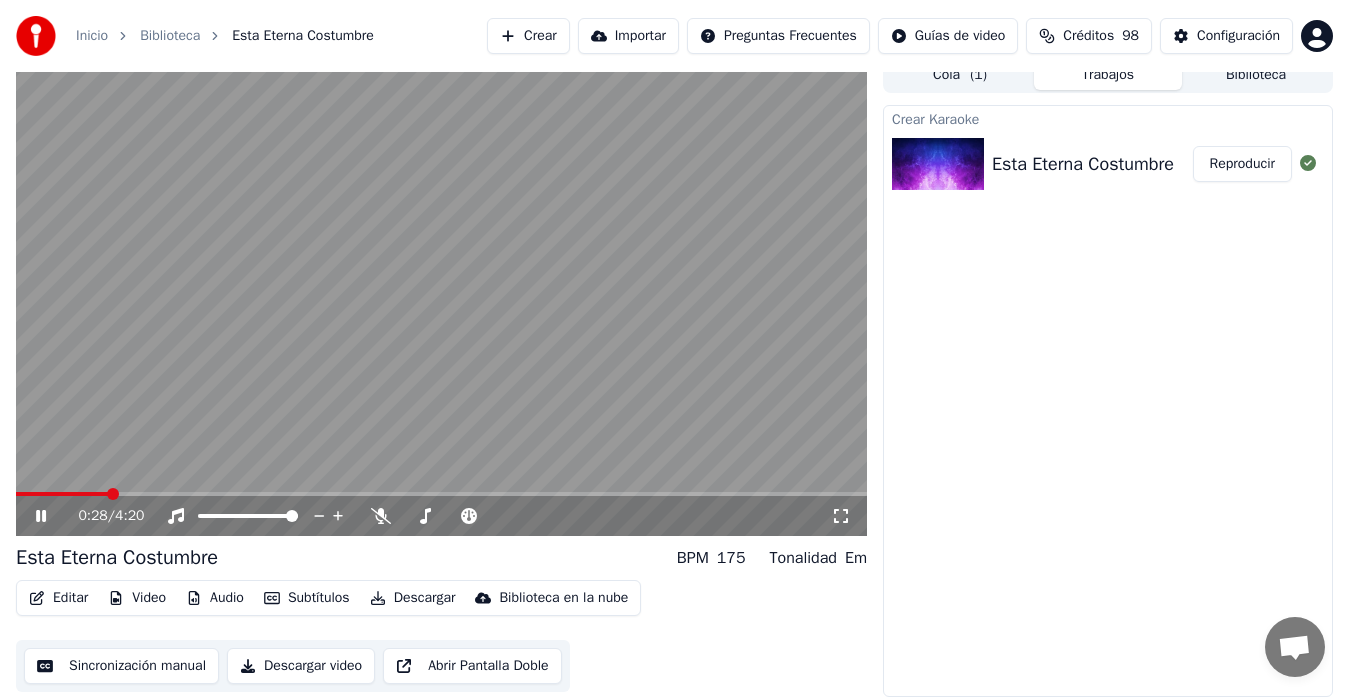 click 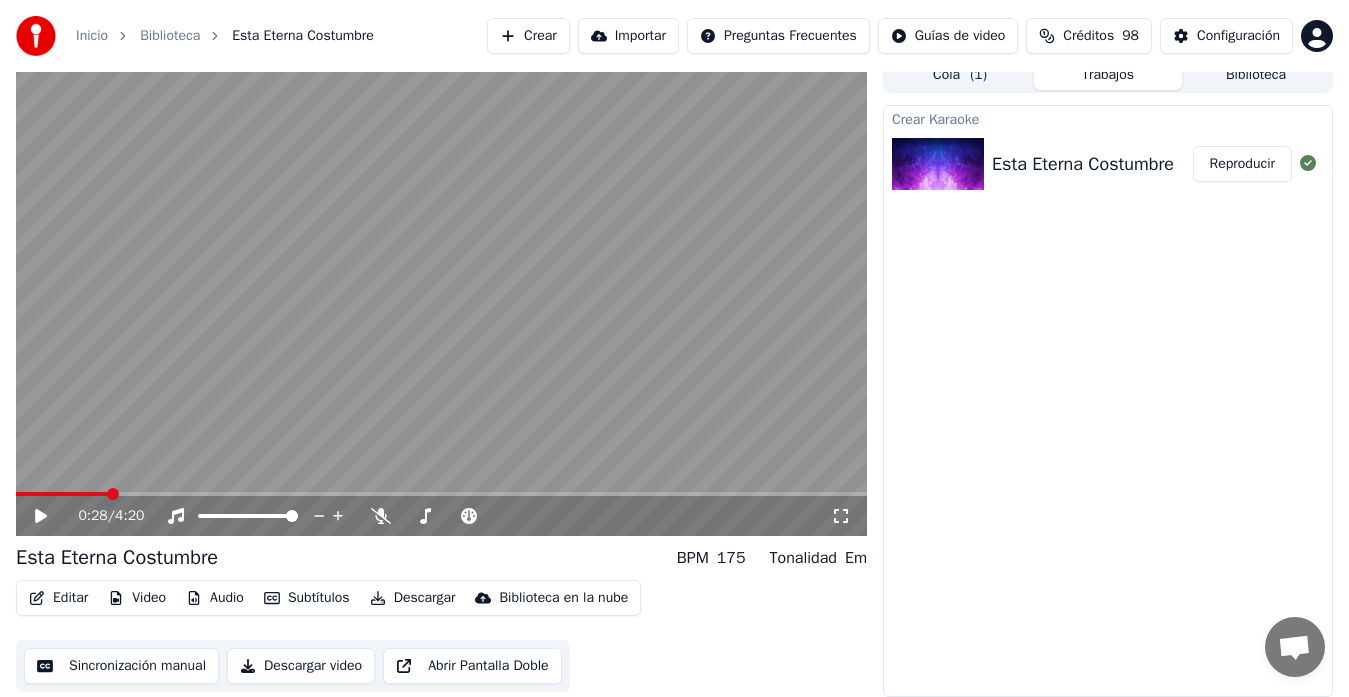 click 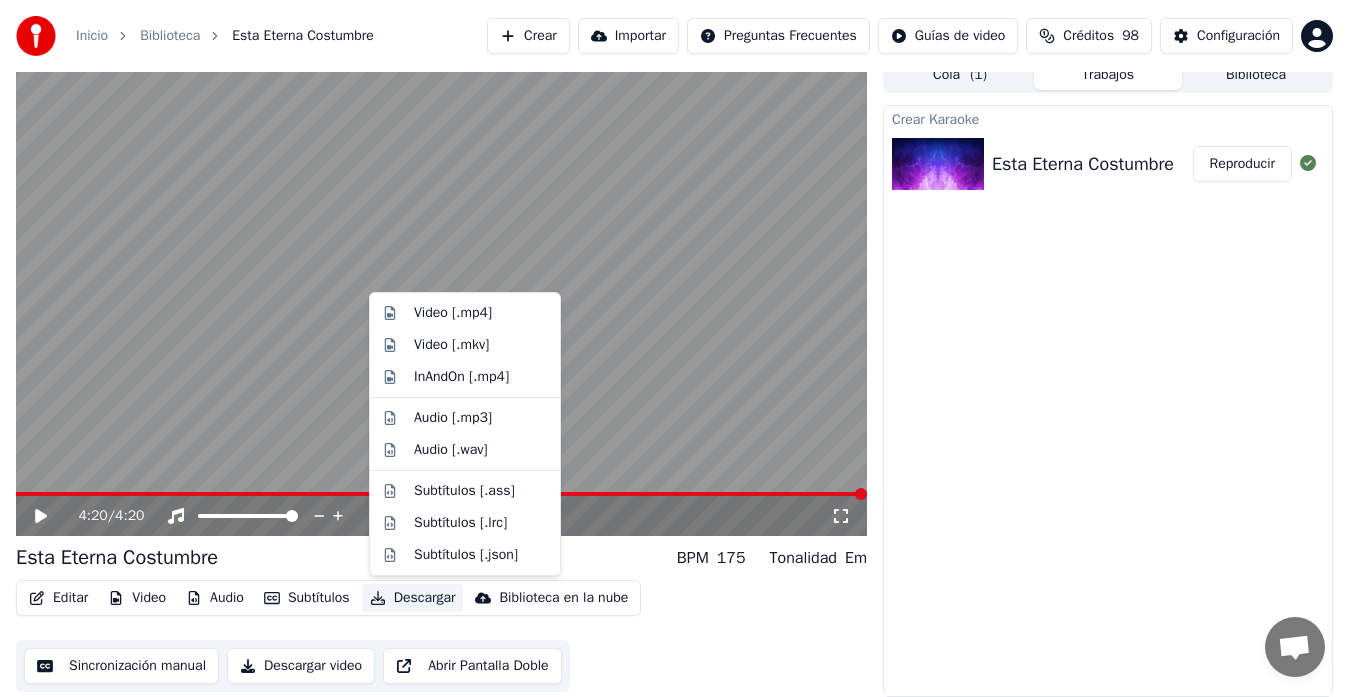 click on "Descargar" at bounding box center (413, 598) 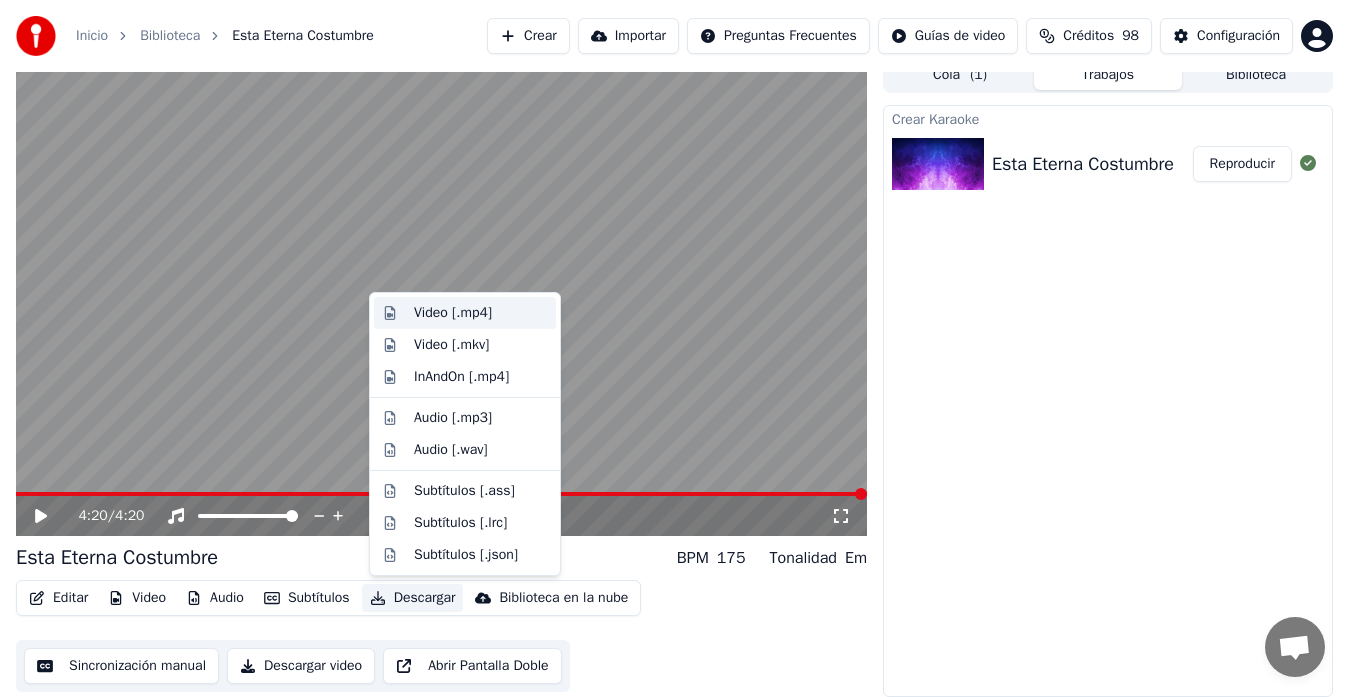 click on "Video [.mp4]" at bounding box center [481, 313] 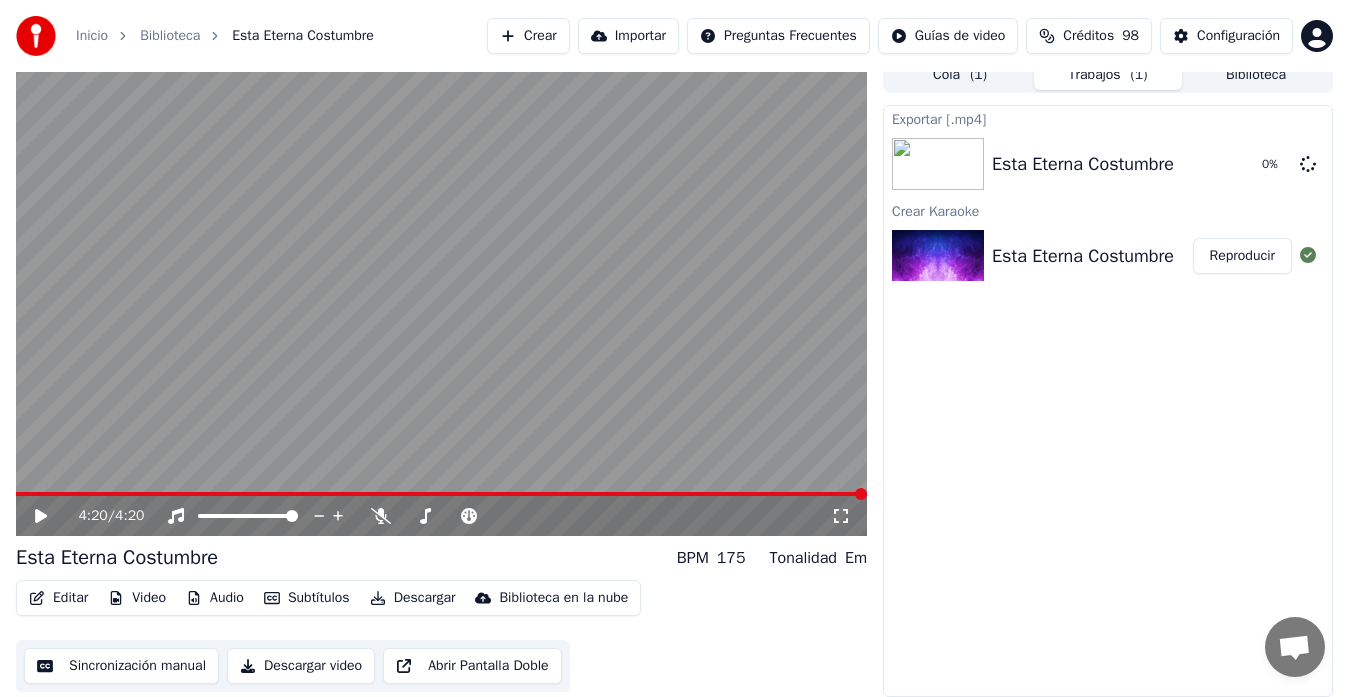 click on "Descargar video" at bounding box center (301, 666) 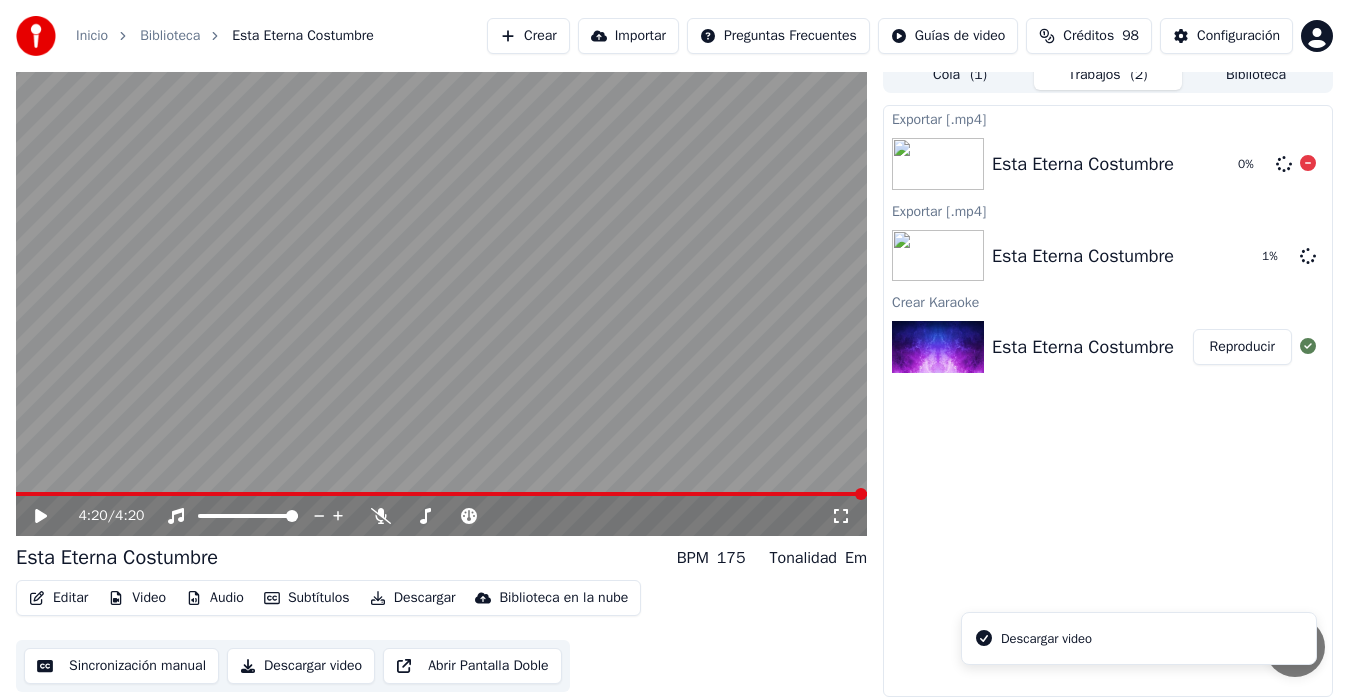 click at bounding box center [1308, 164] 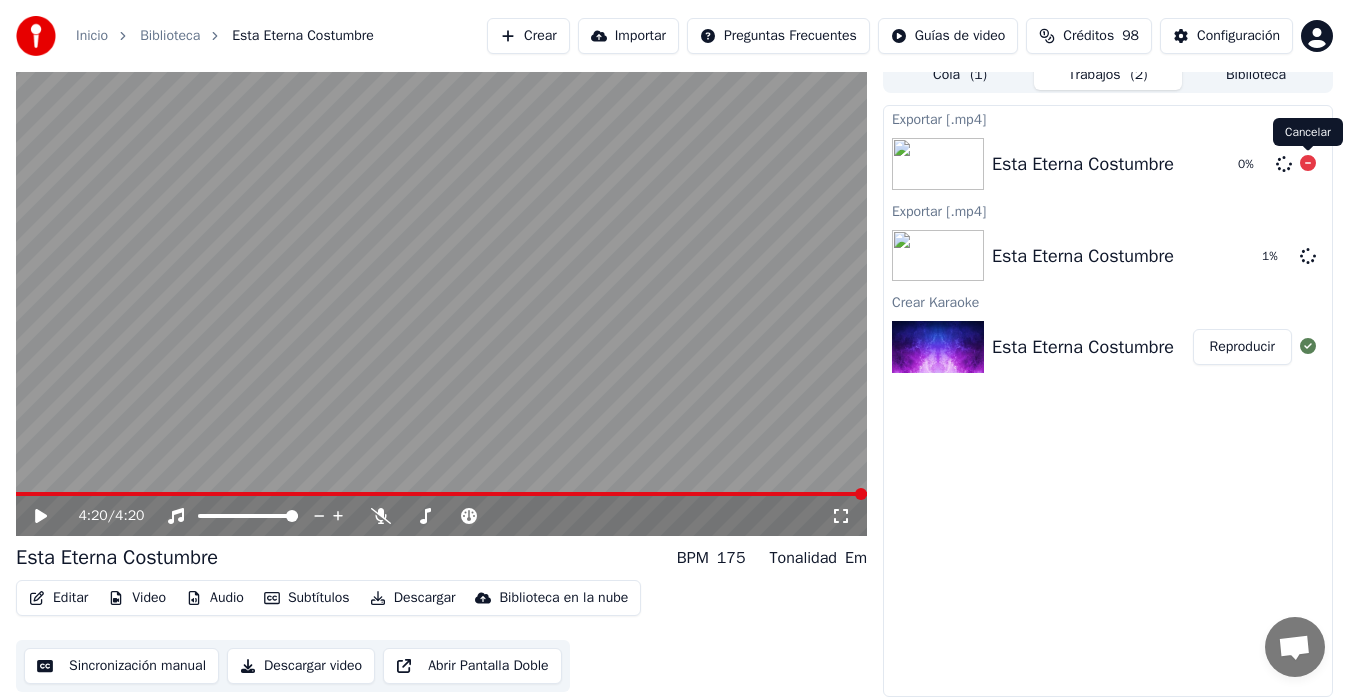 click 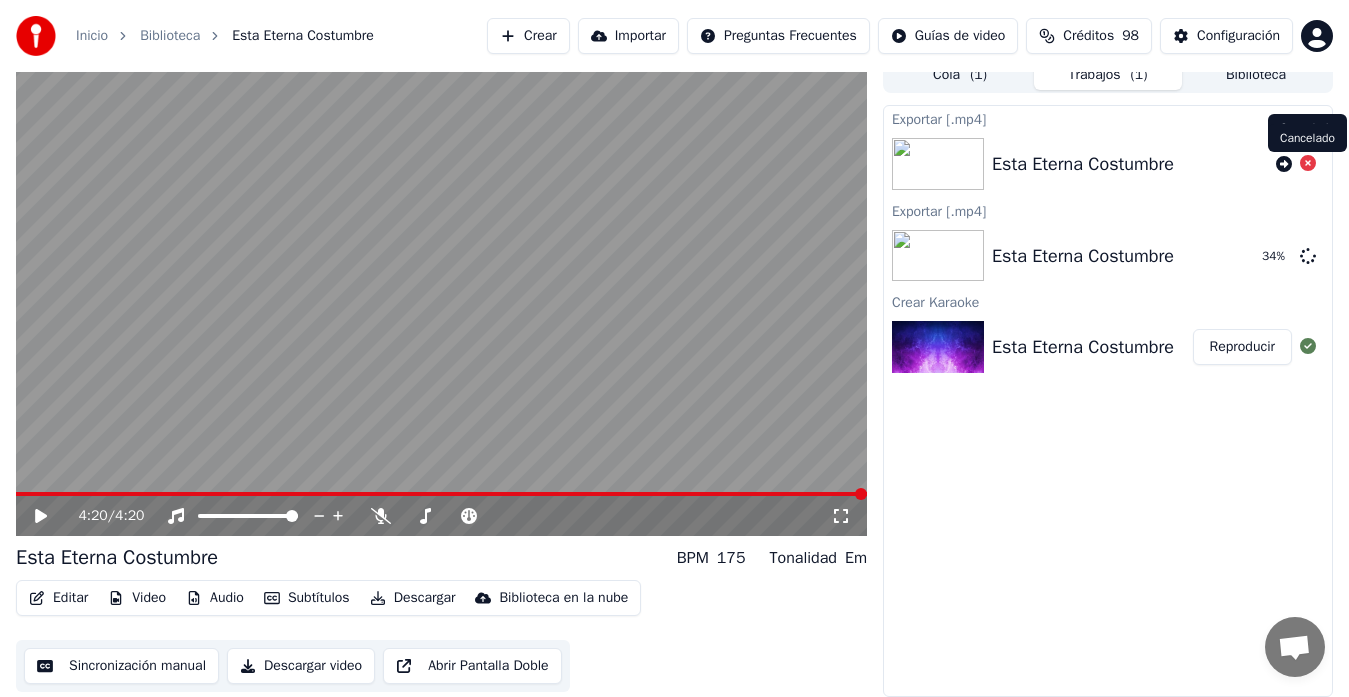 click 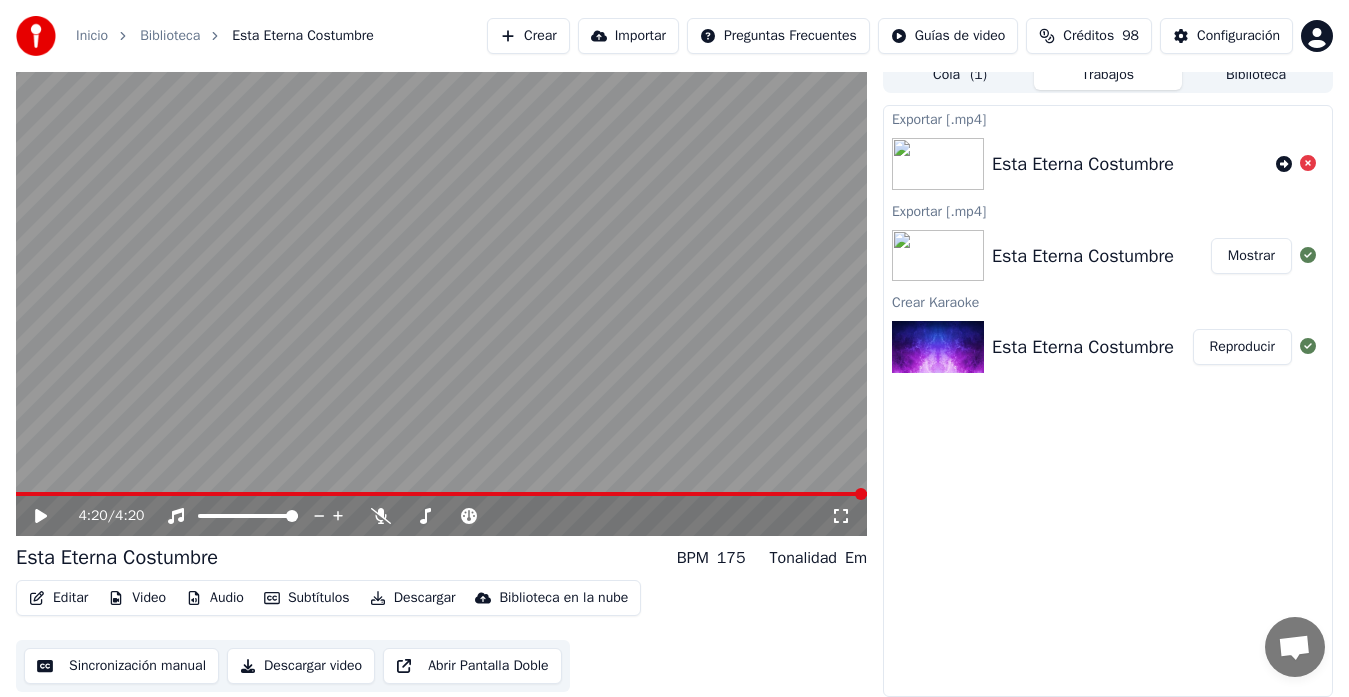click on "Mostrar" at bounding box center [1251, 256] 